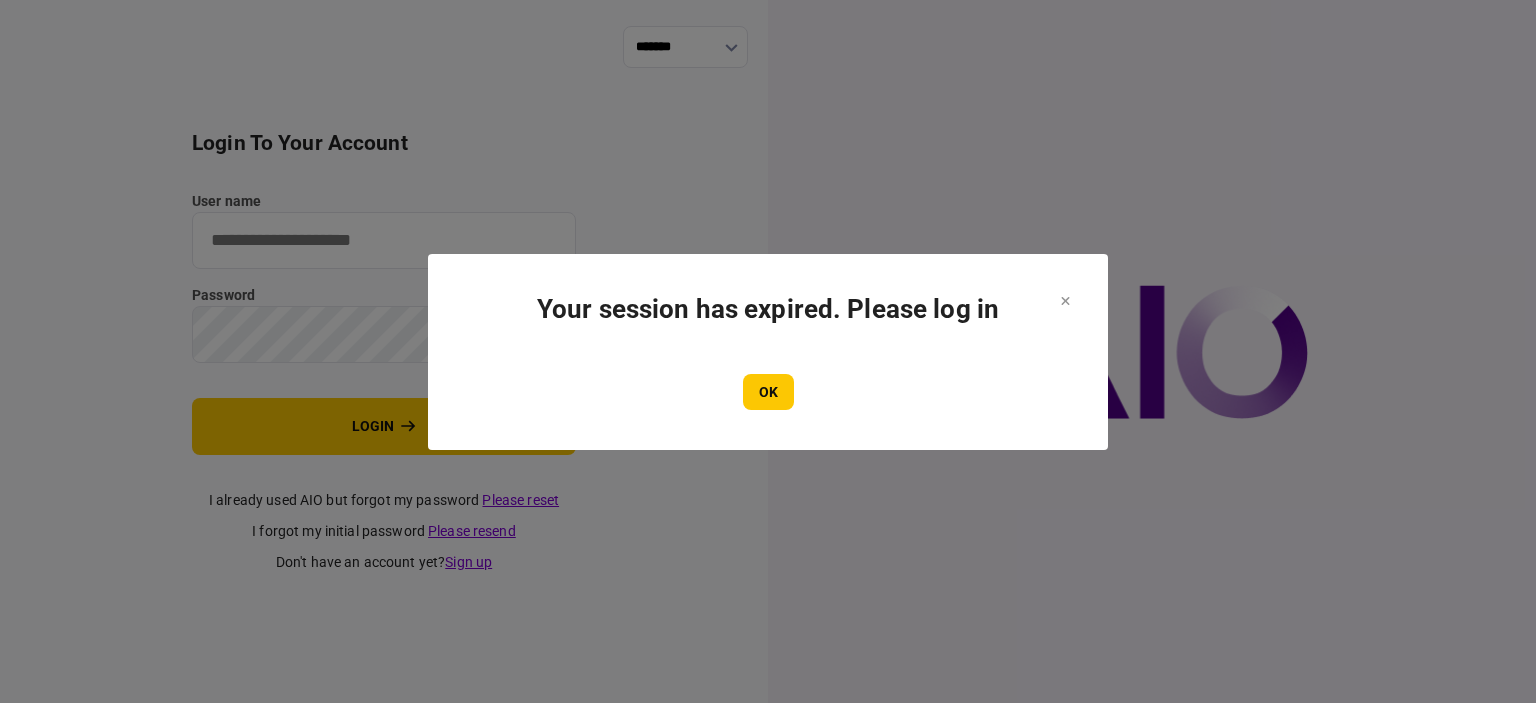 scroll, scrollTop: 0, scrollLeft: 0, axis: both 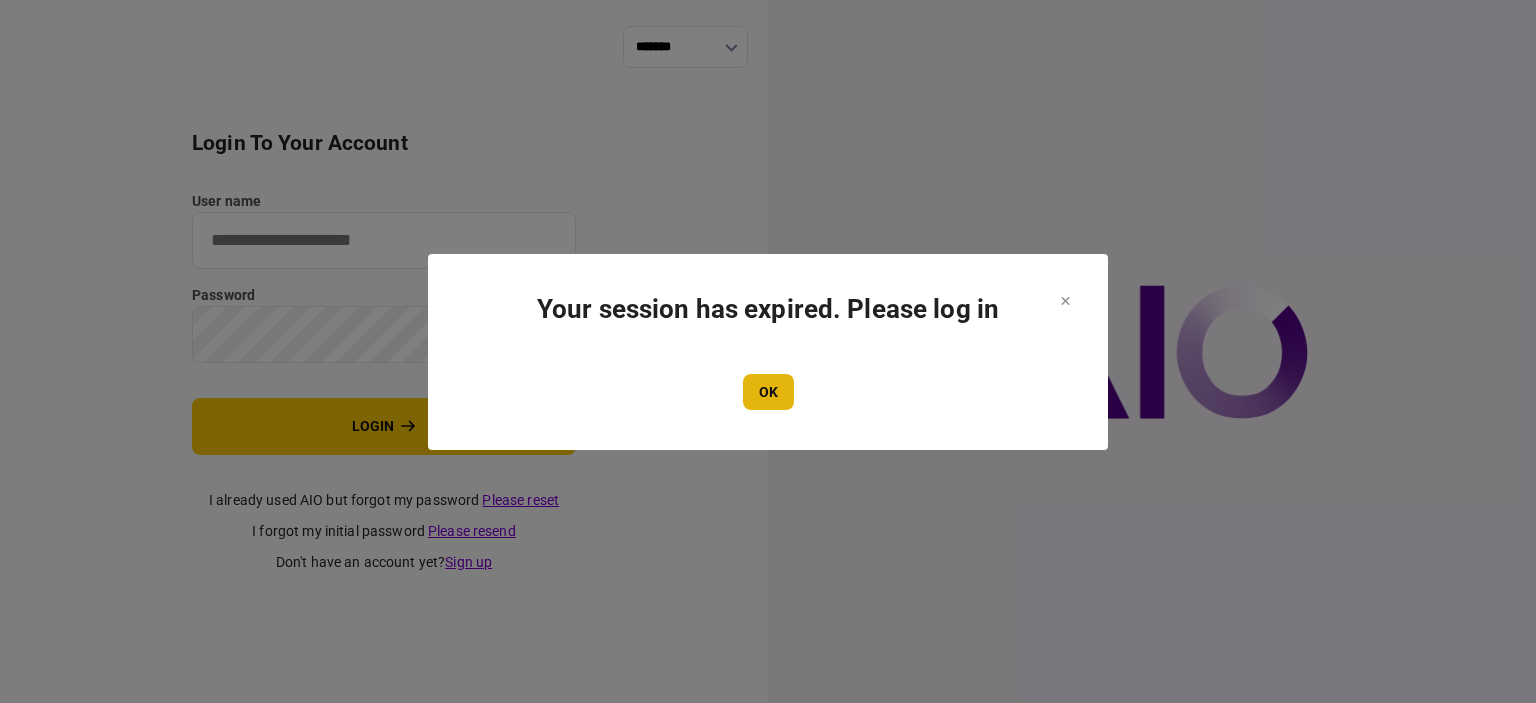 type on "****" 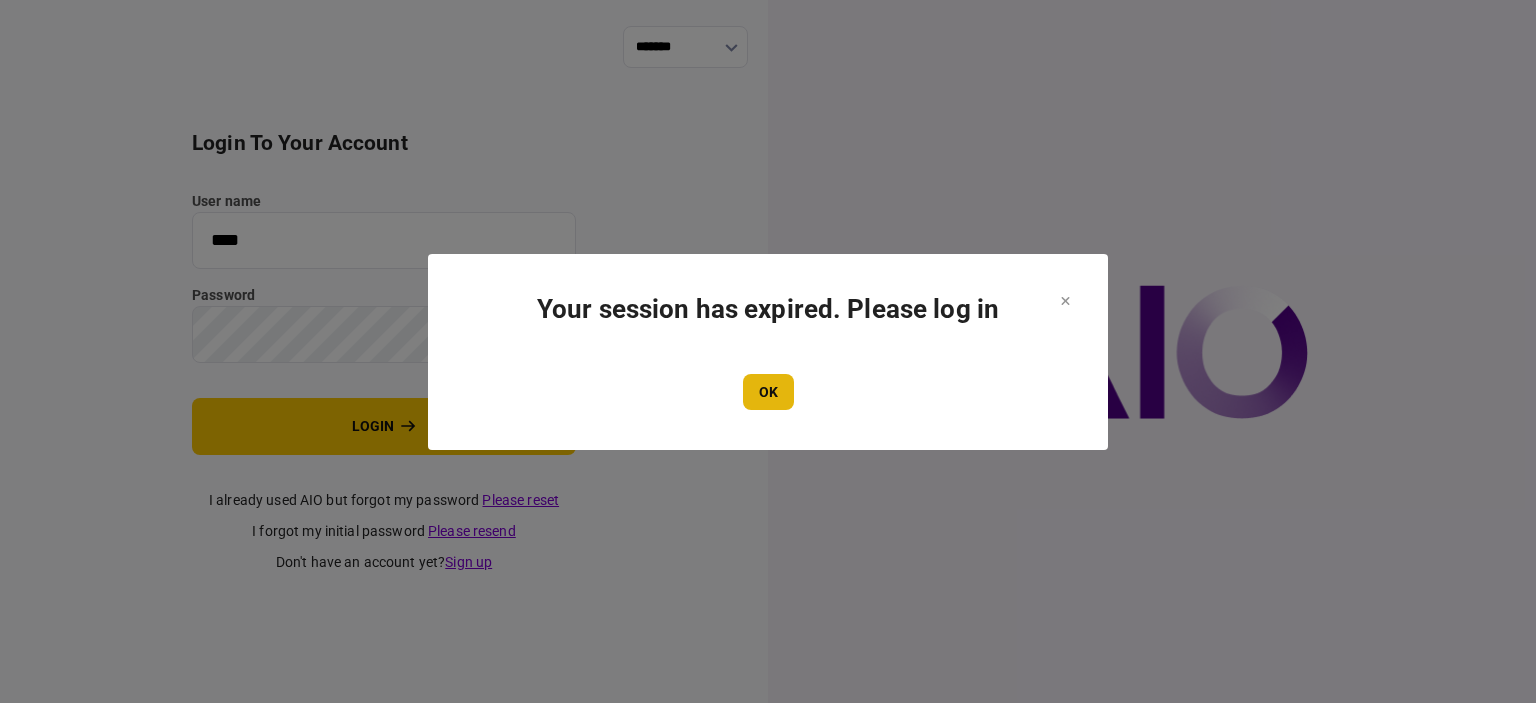 click on "OK" at bounding box center [768, 392] 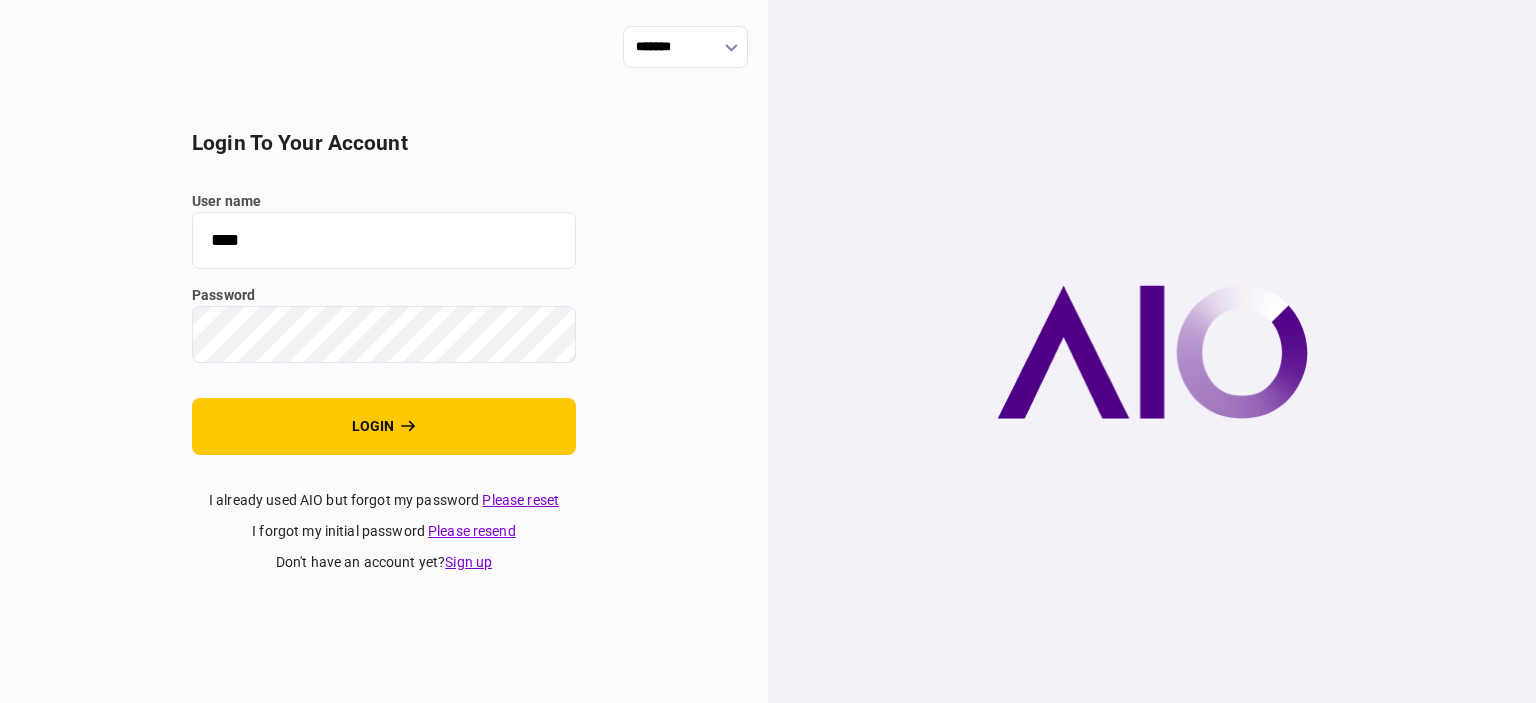 click on "login to your account user name **** password login I already used AIO but forgot my password Please reset I forgot my initial password Please resend don't have an account yet ? Sign up" at bounding box center (384, 352) 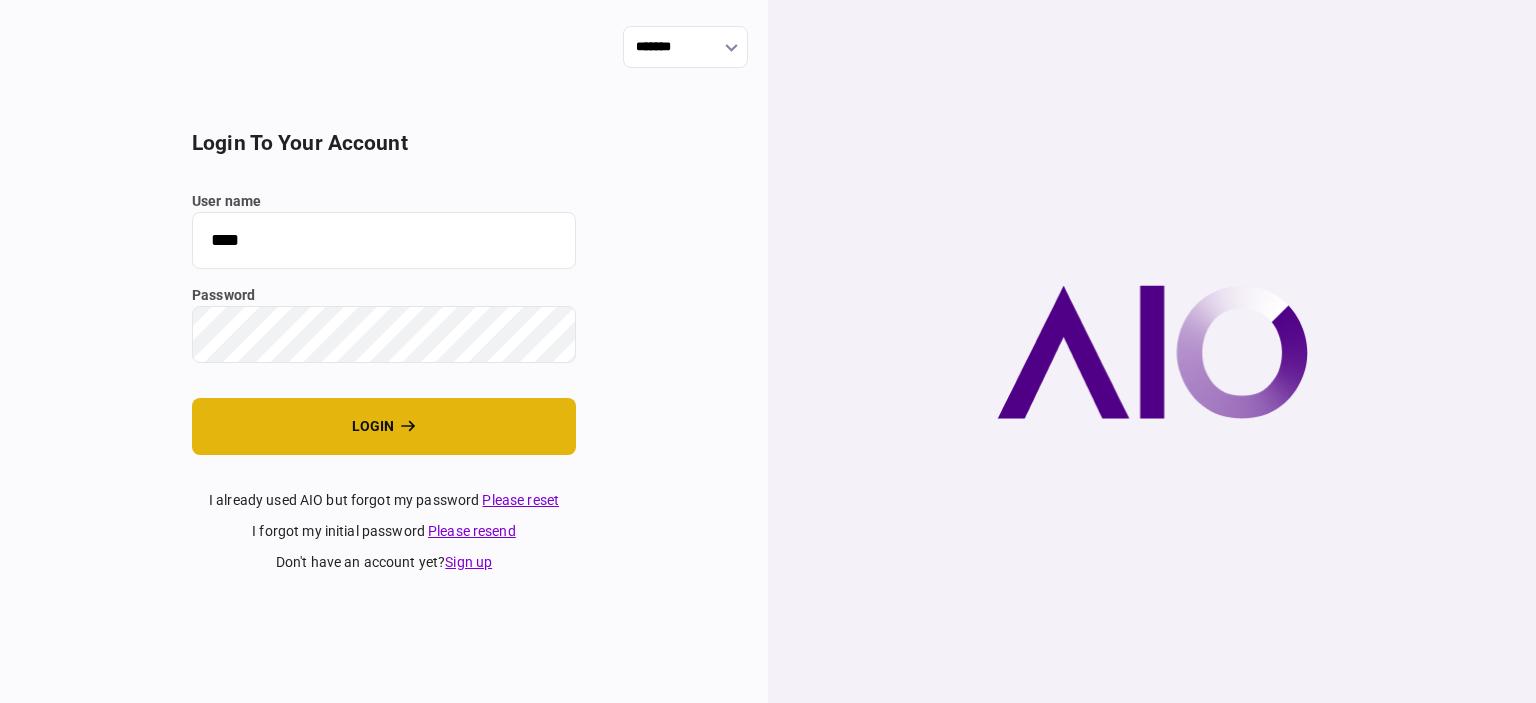 click on "login" at bounding box center [384, 426] 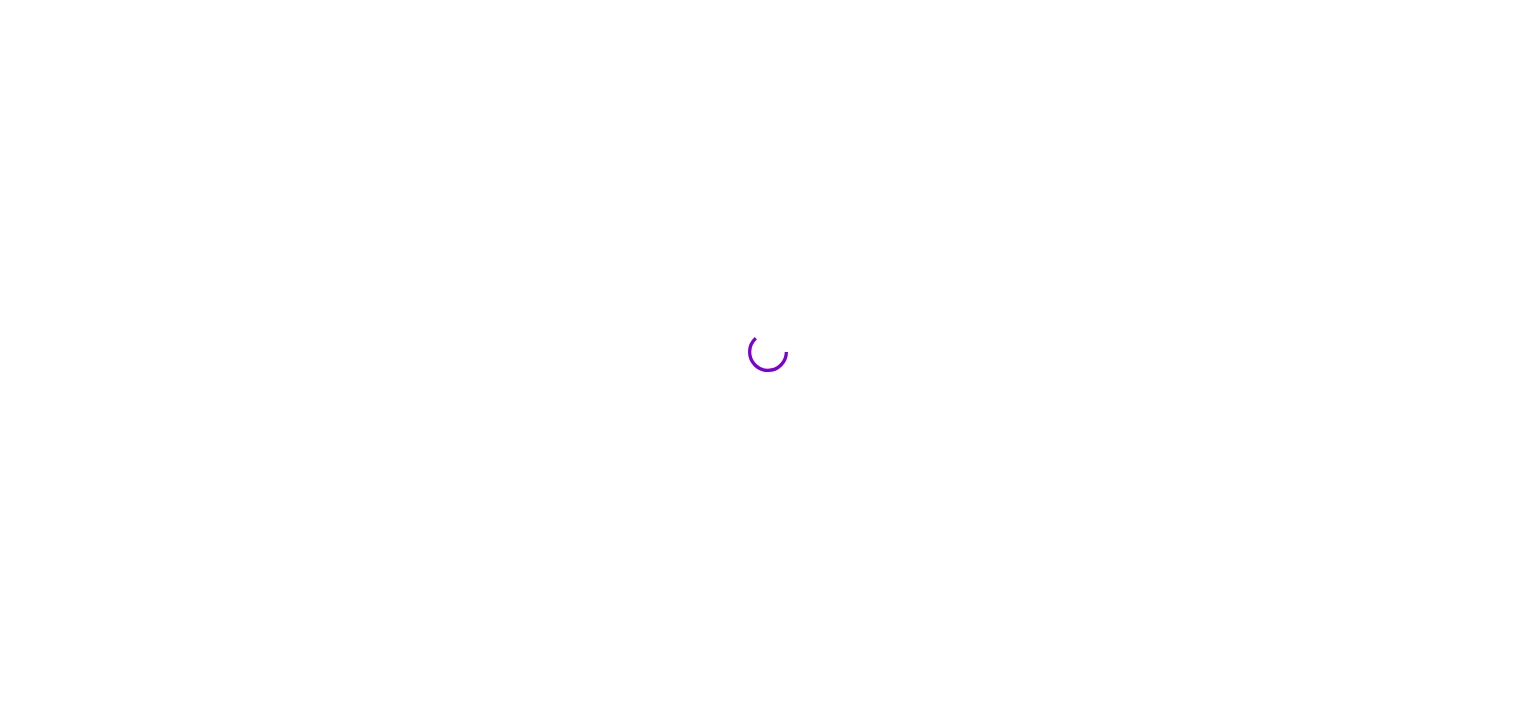 scroll, scrollTop: 0, scrollLeft: 0, axis: both 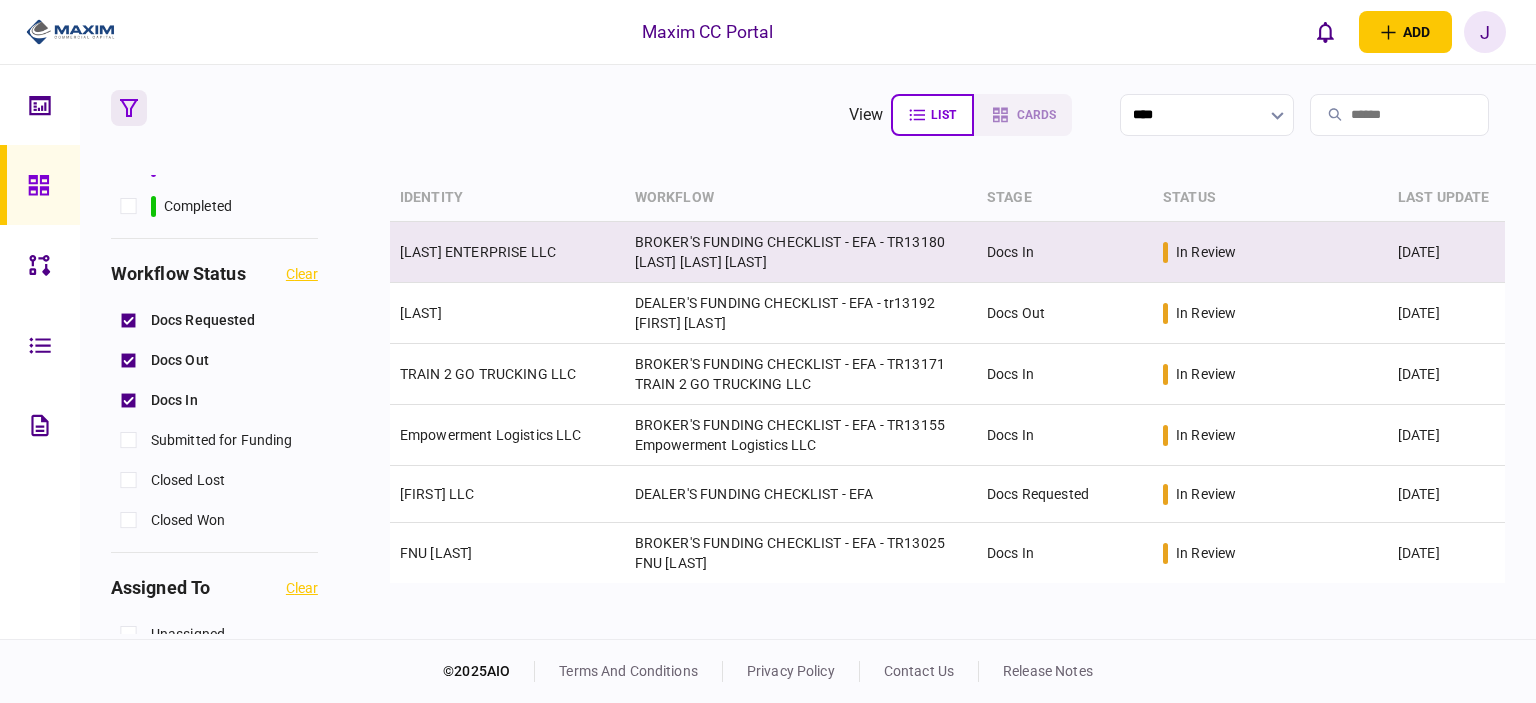 click on "[LAST] ENTERPRISE LLC" at bounding box center (478, 252) 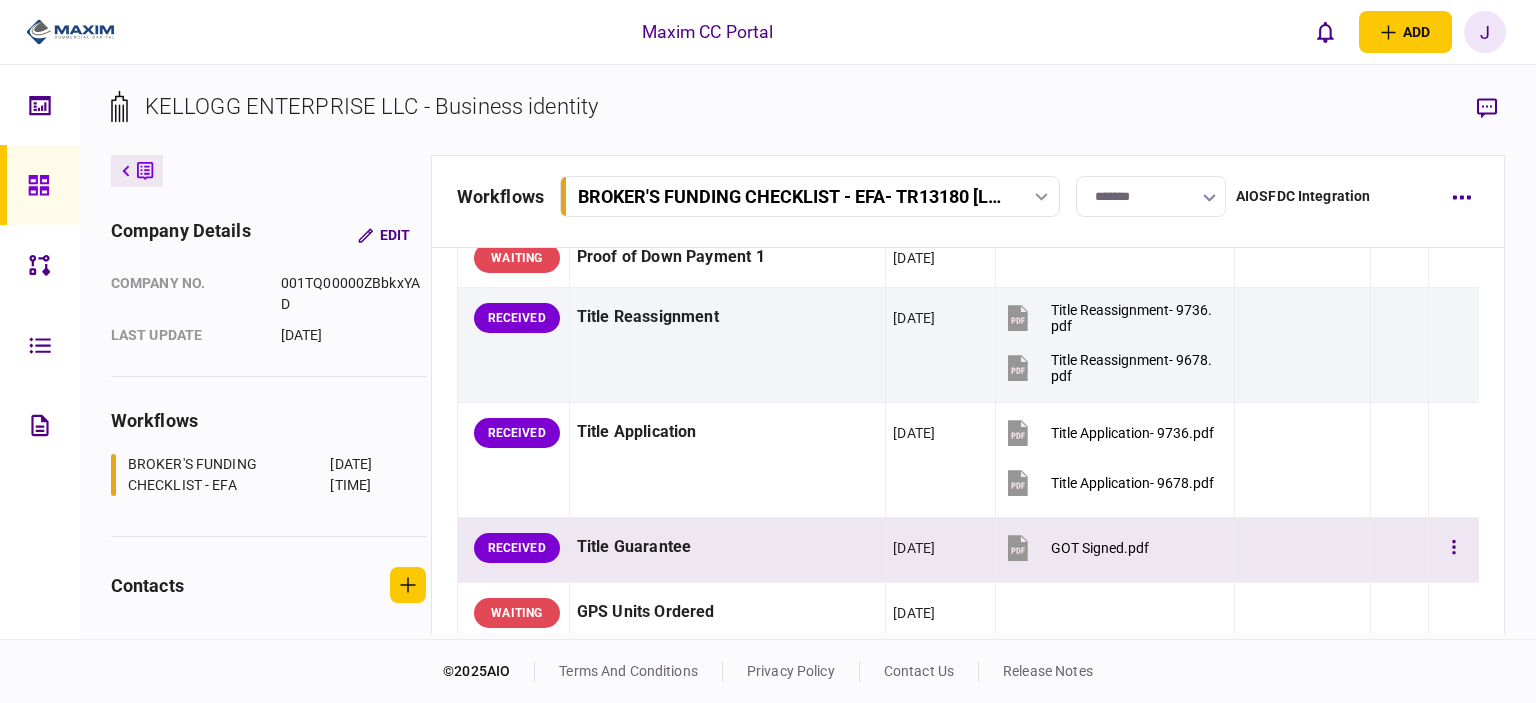 scroll, scrollTop: 1500, scrollLeft: 0, axis: vertical 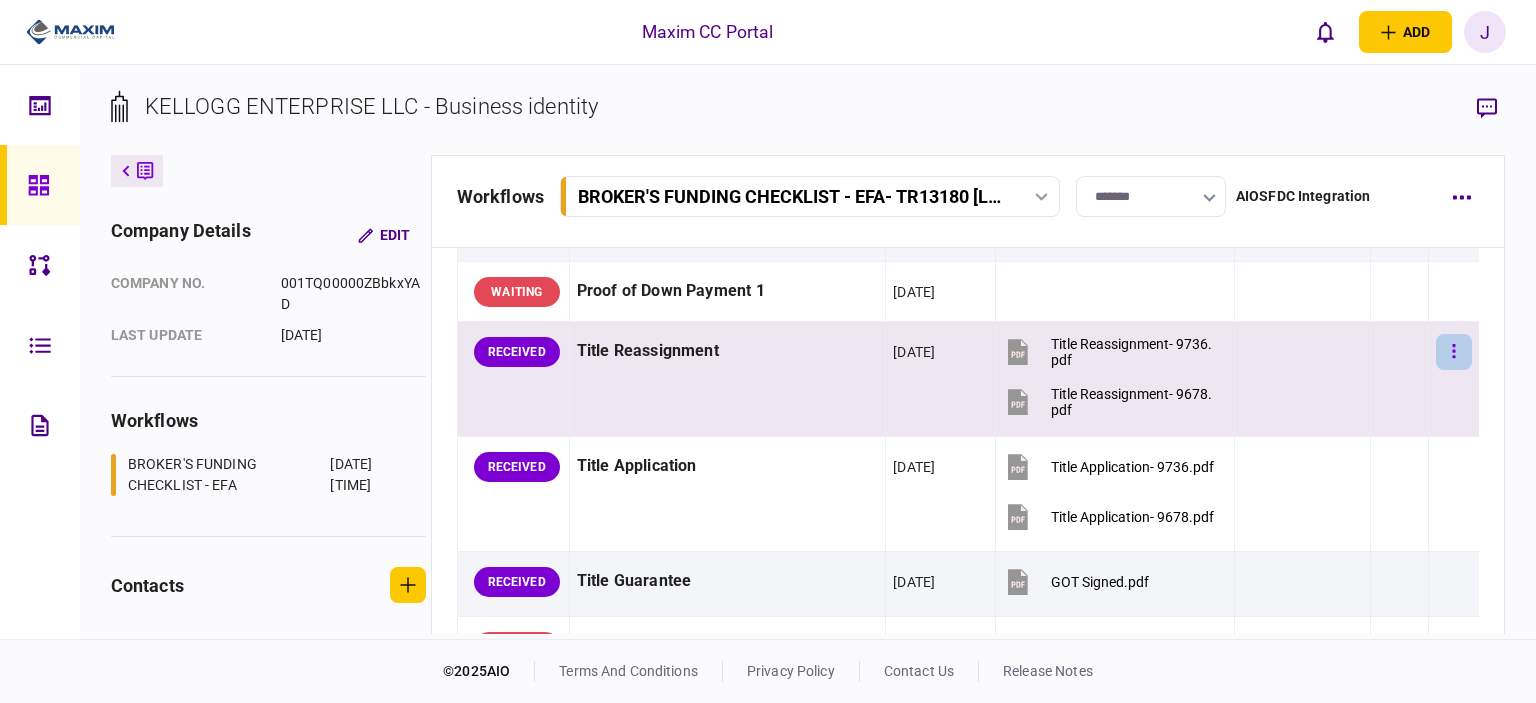 click at bounding box center (1454, 352) 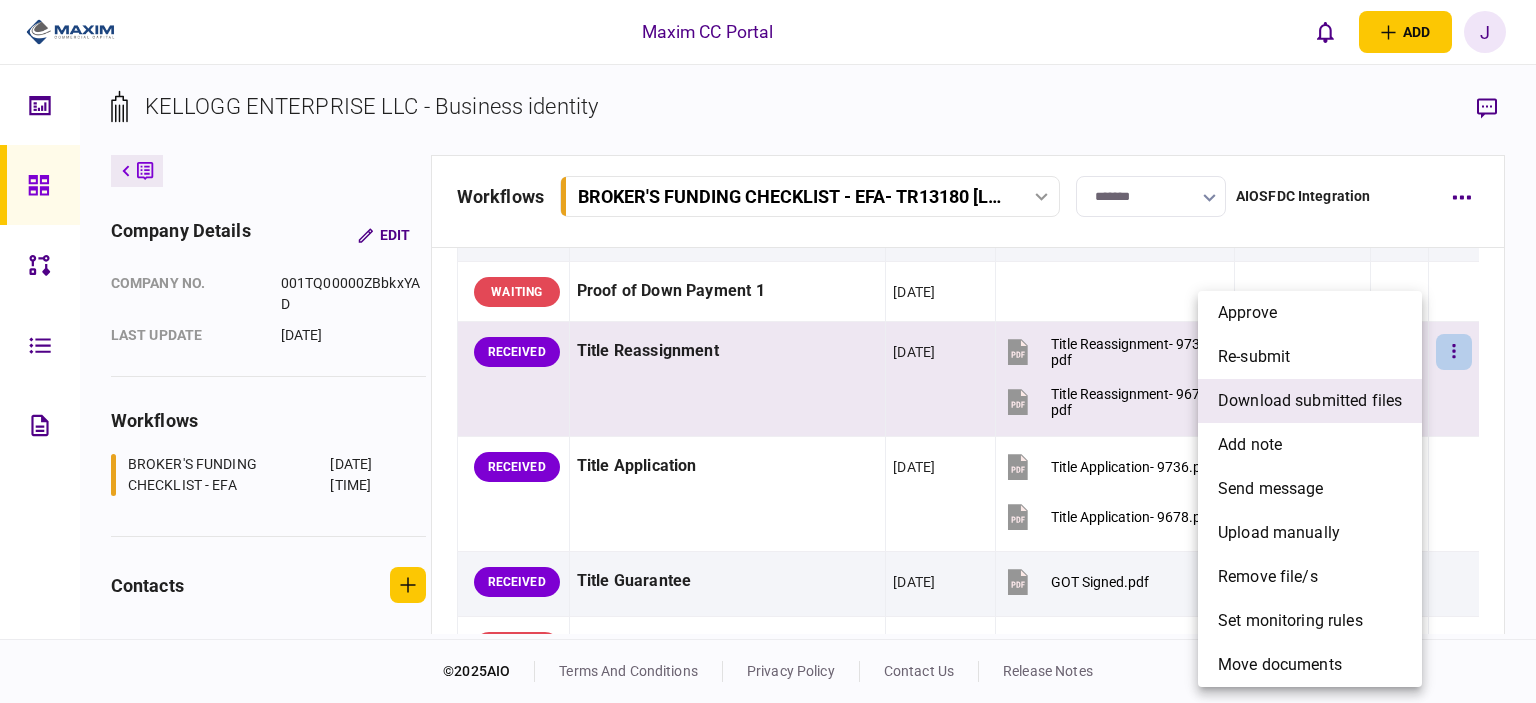 click on "download submitted files" at bounding box center (1310, 401) 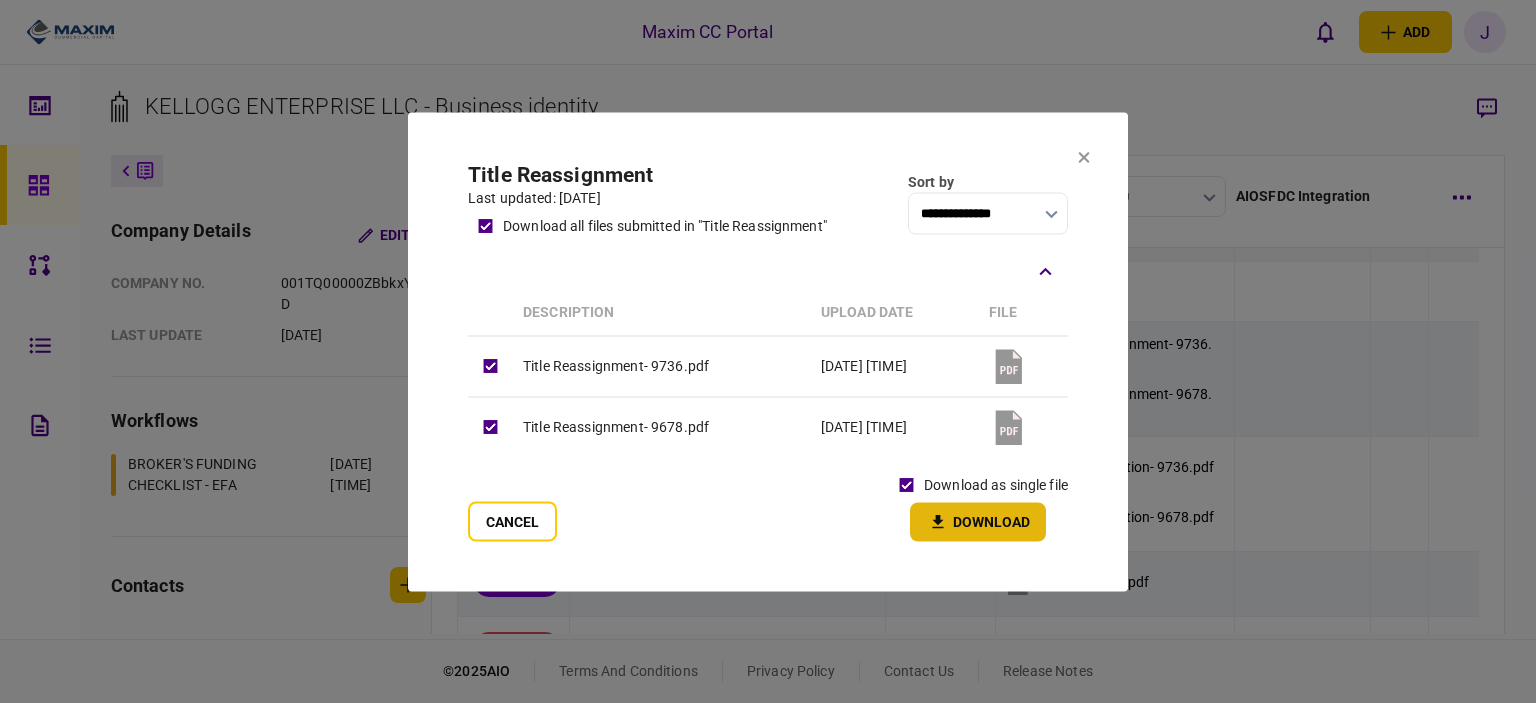 click on "Download" at bounding box center (978, 521) 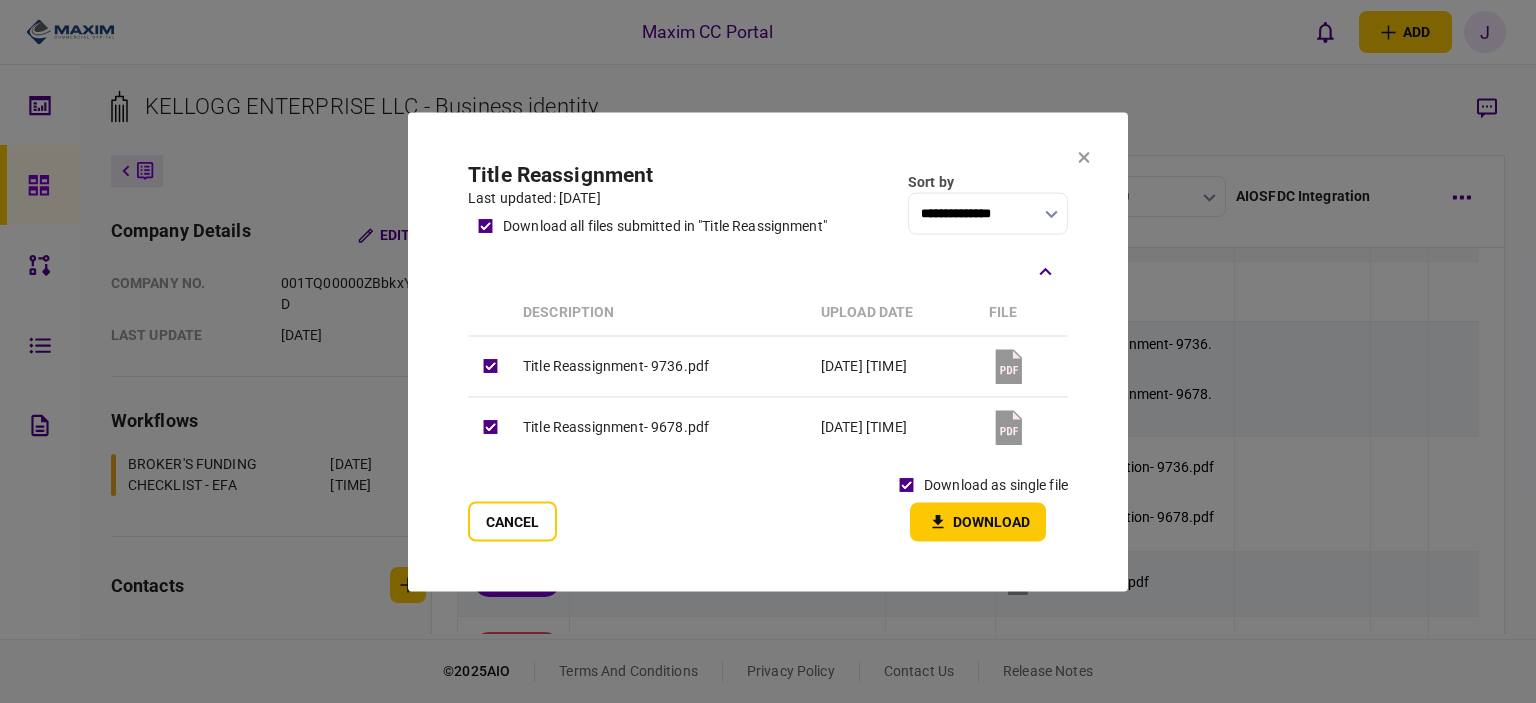 click on "**********" at bounding box center (768, 202) 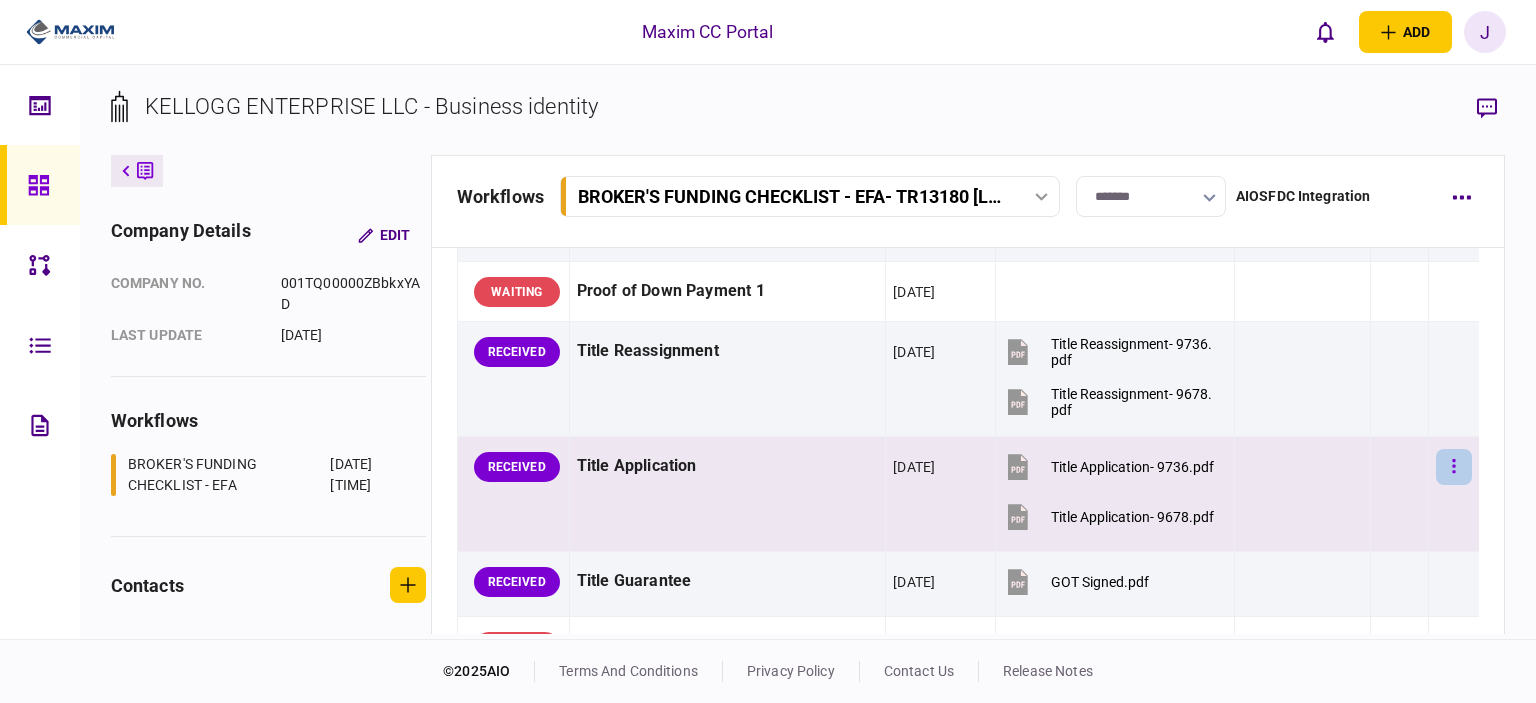 click at bounding box center (1454, 467) 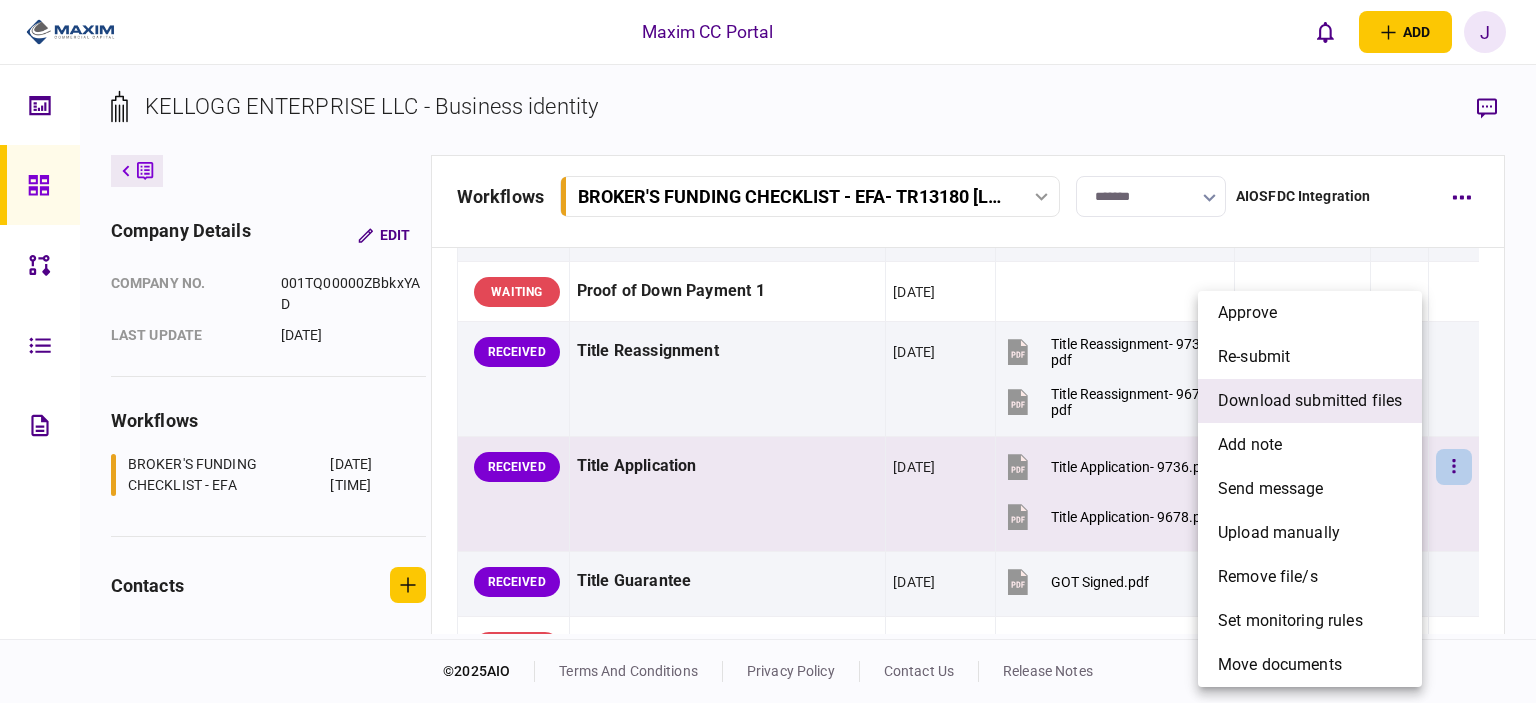 click on "download submitted files" at bounding box center [1310, 401] 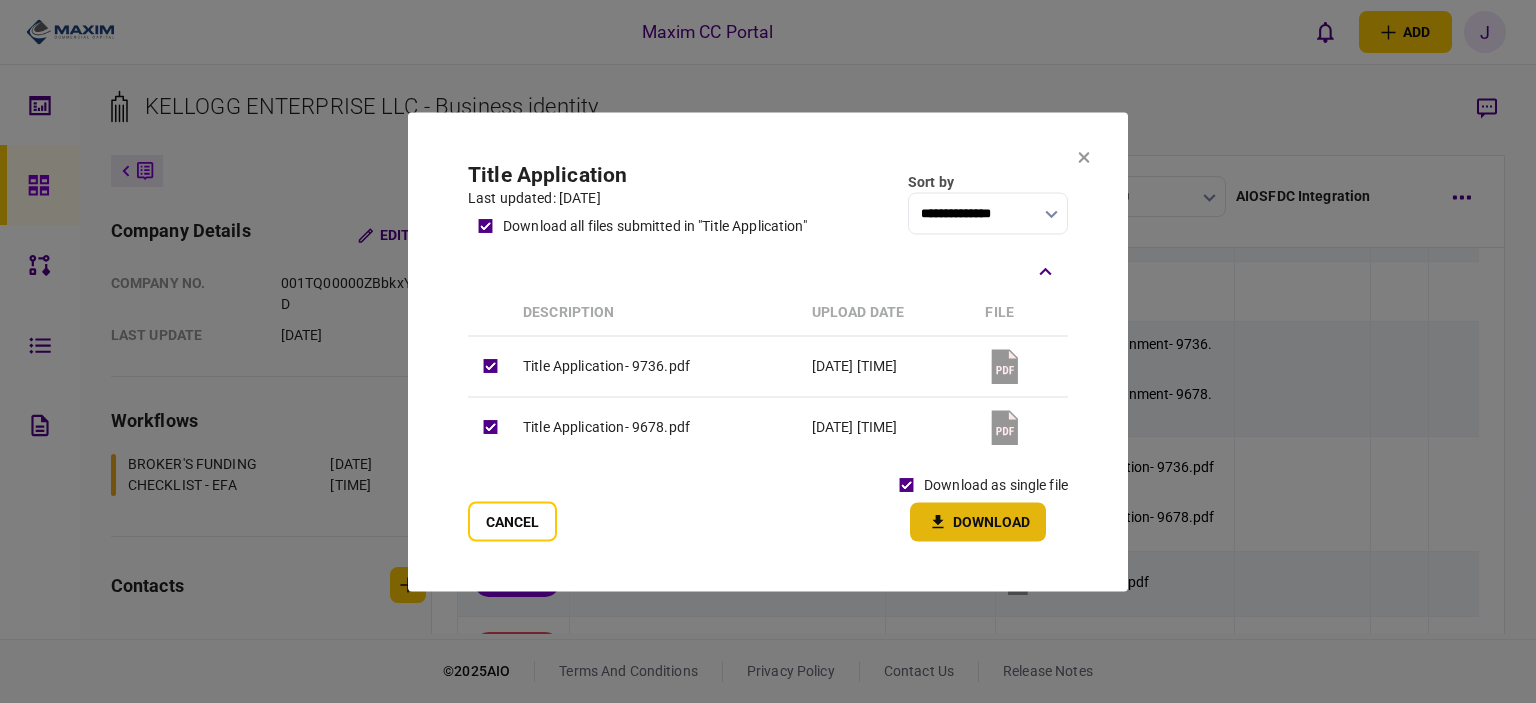 click on "Download" at bounding box center (978, 521) 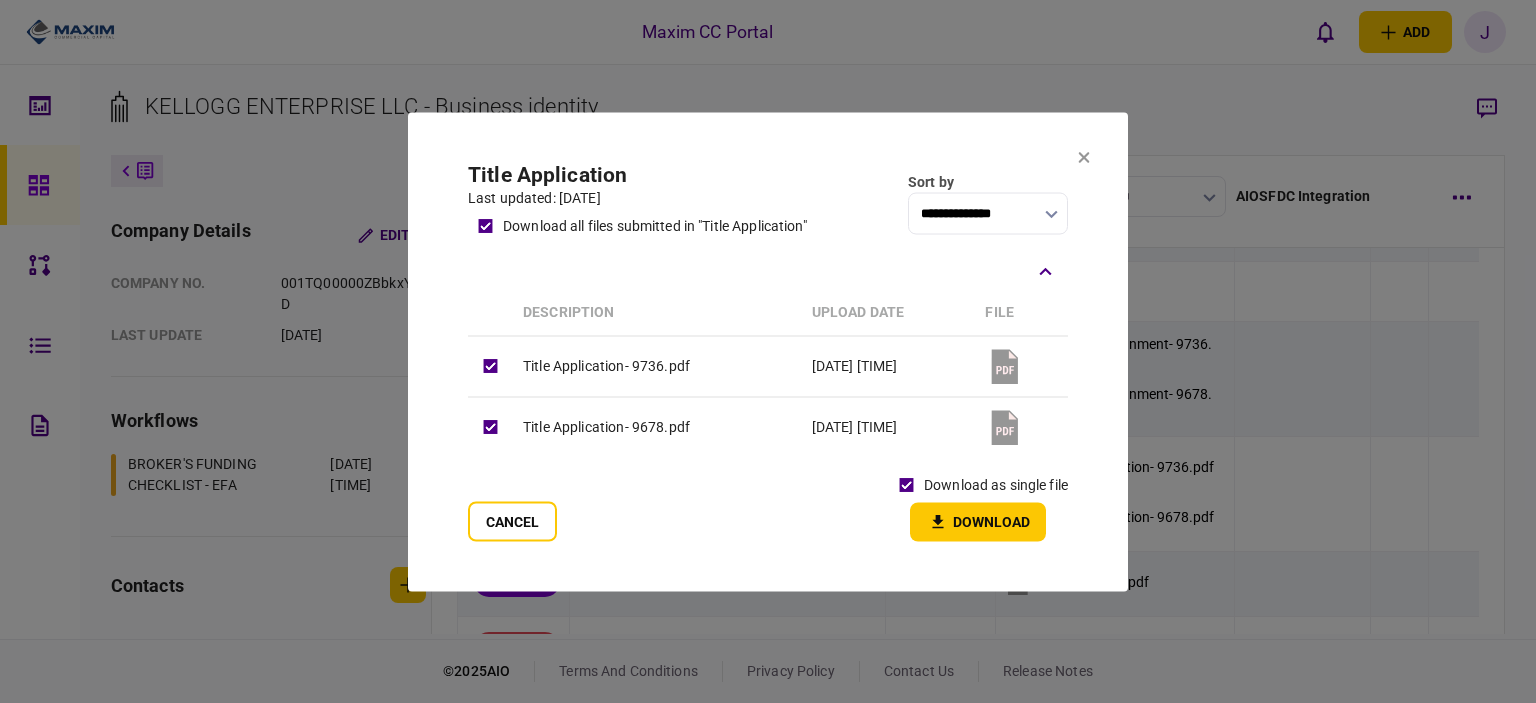 click 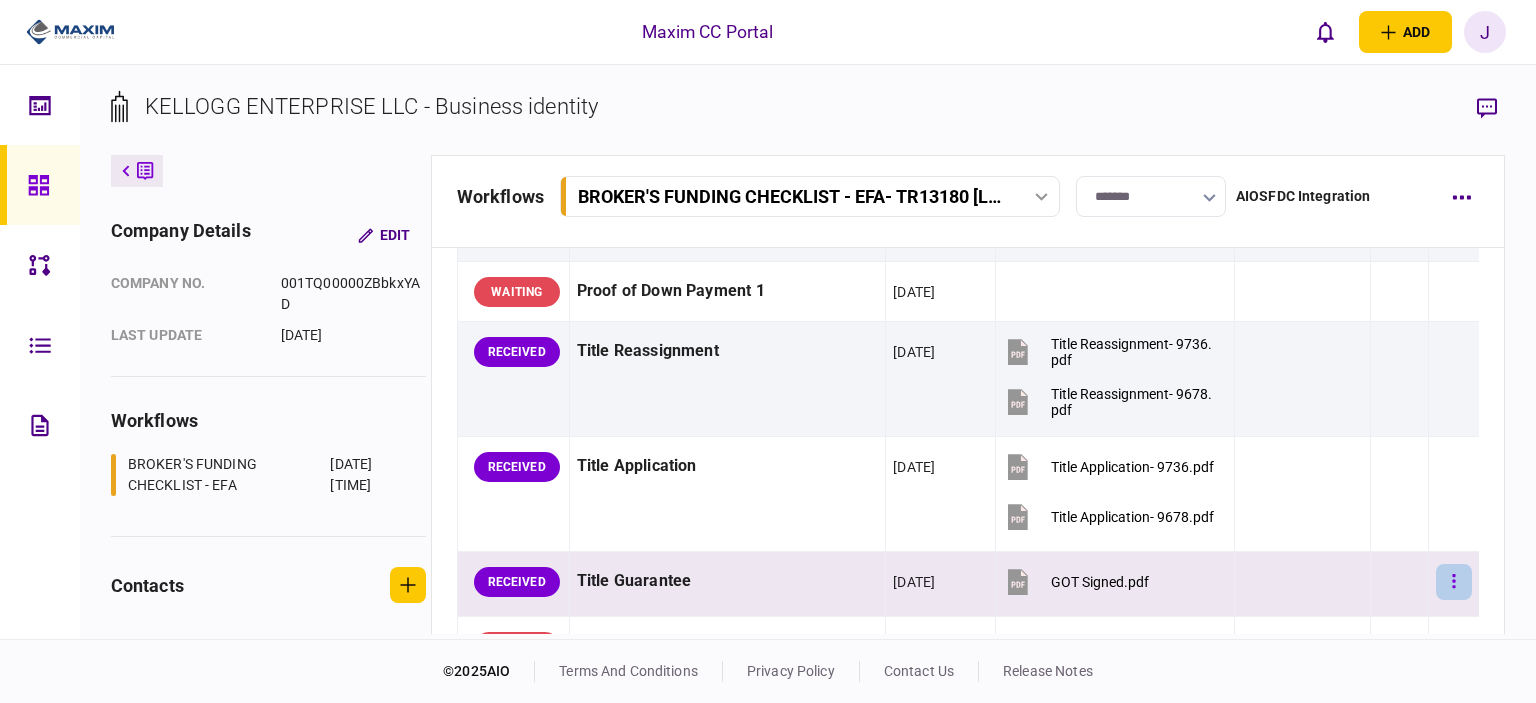 click at bounding box center (1454, 582) 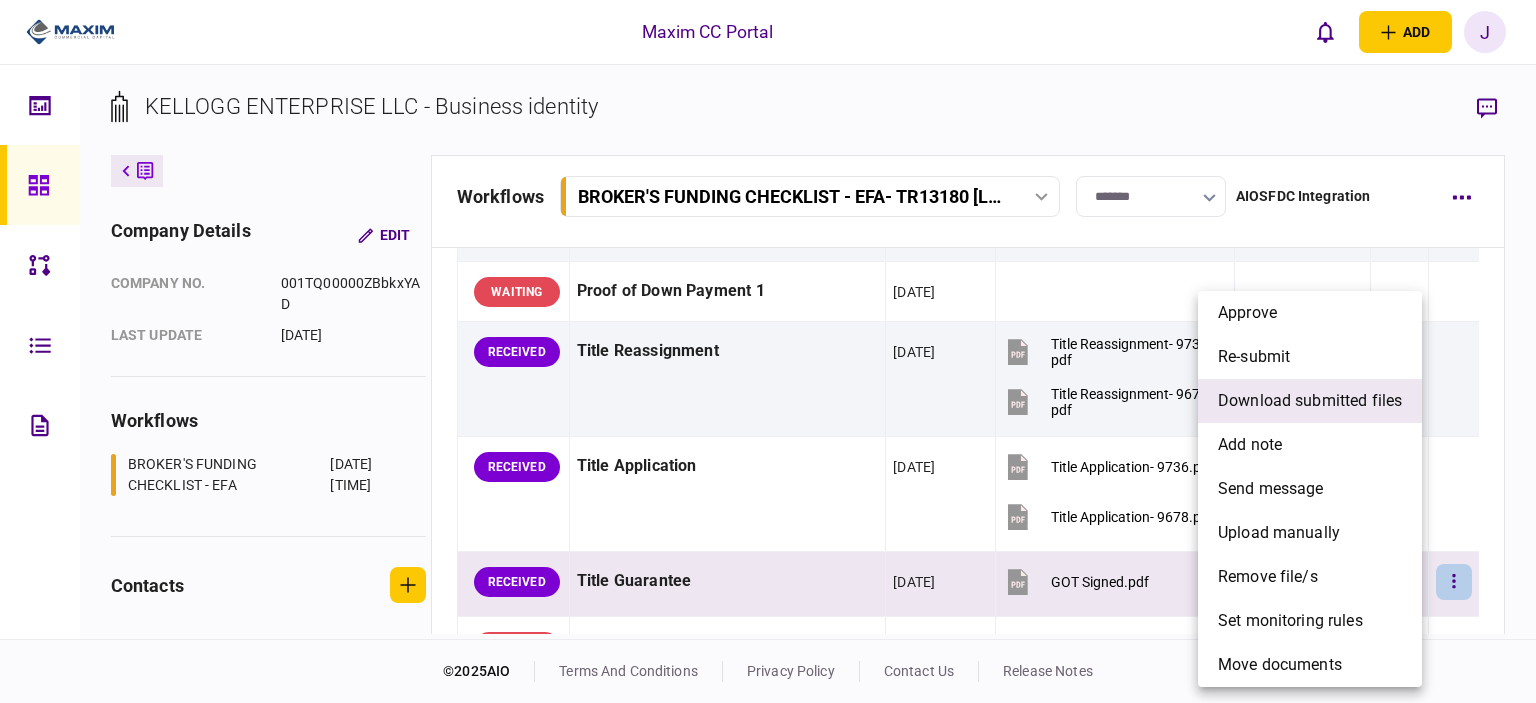 click on "download submitted files" at bounding box center (1310, 401) 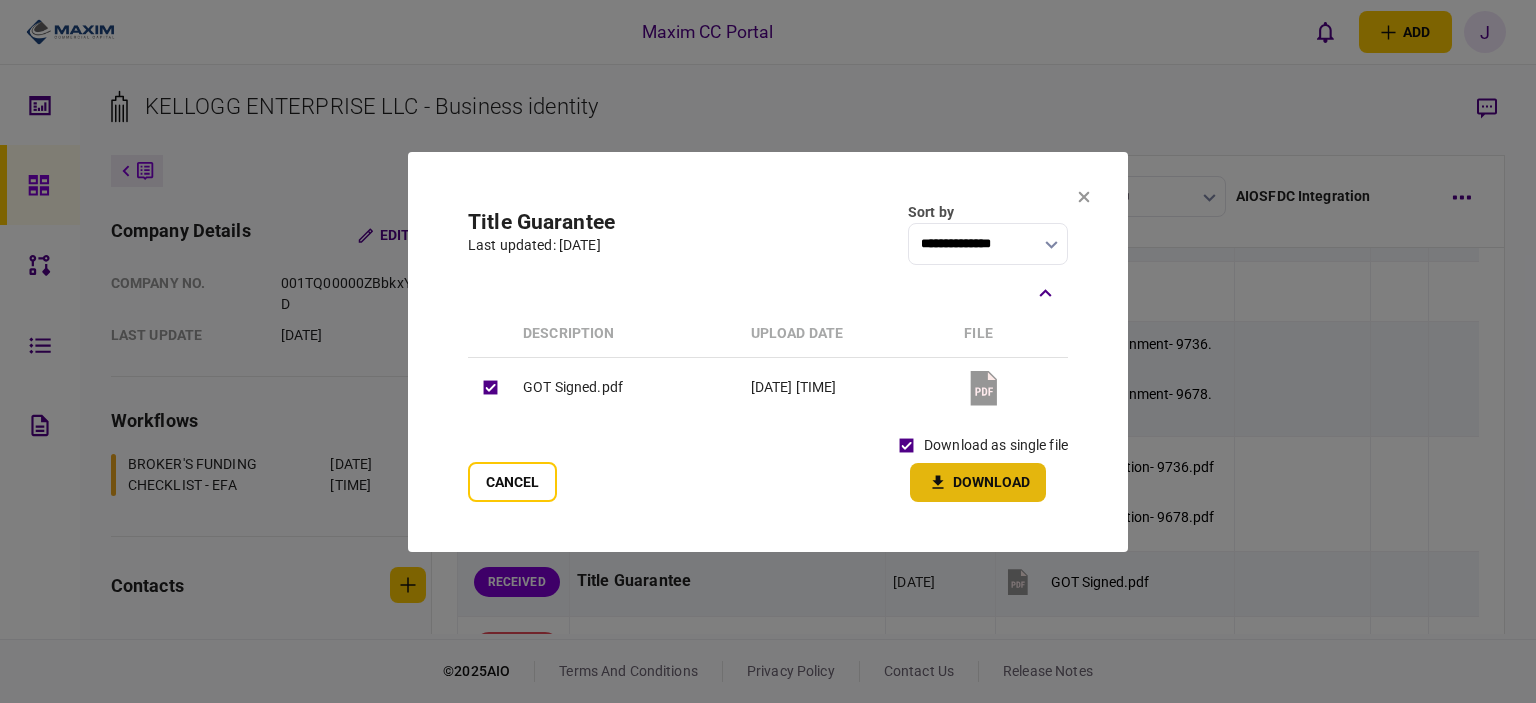 click on "Download" at bounding box center (978, 482) 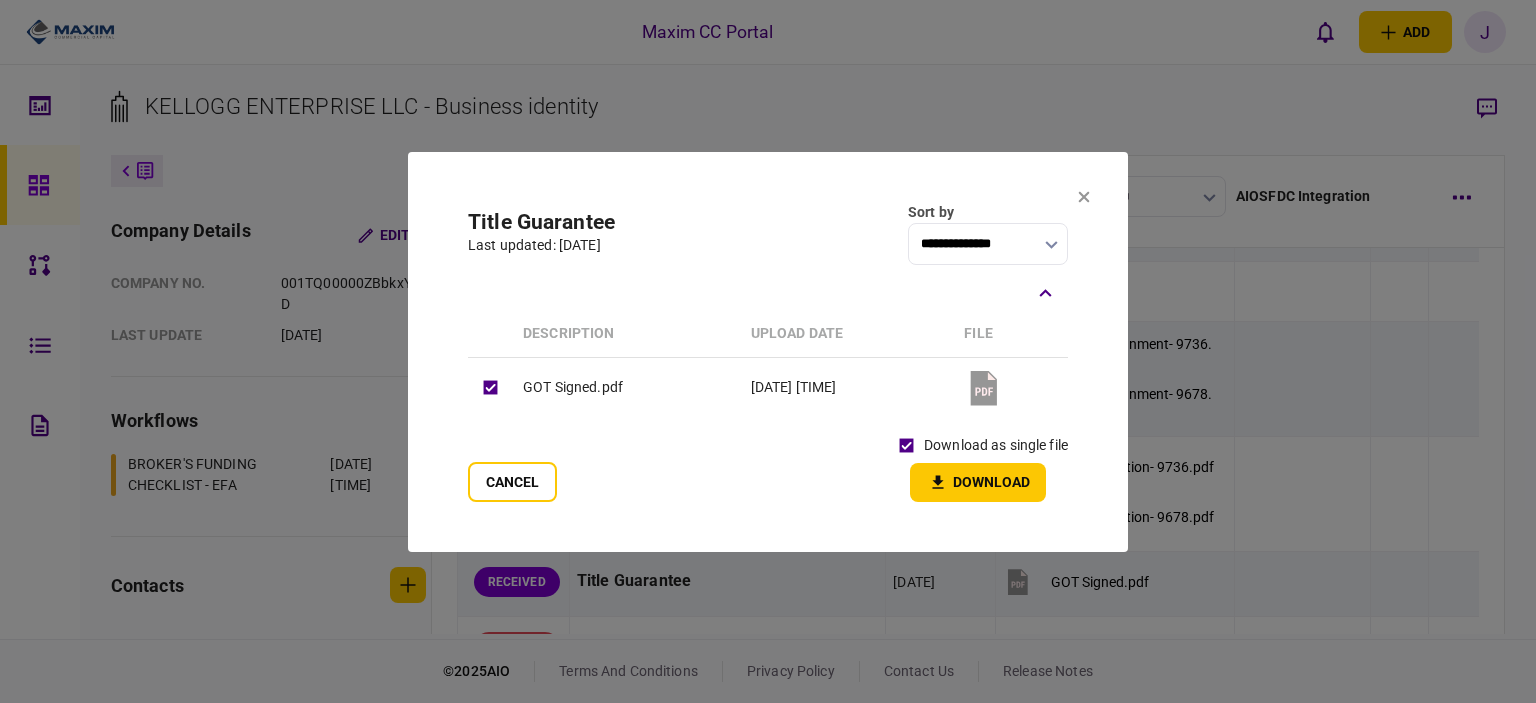 click on "**********" at bounding box center (768, 233) 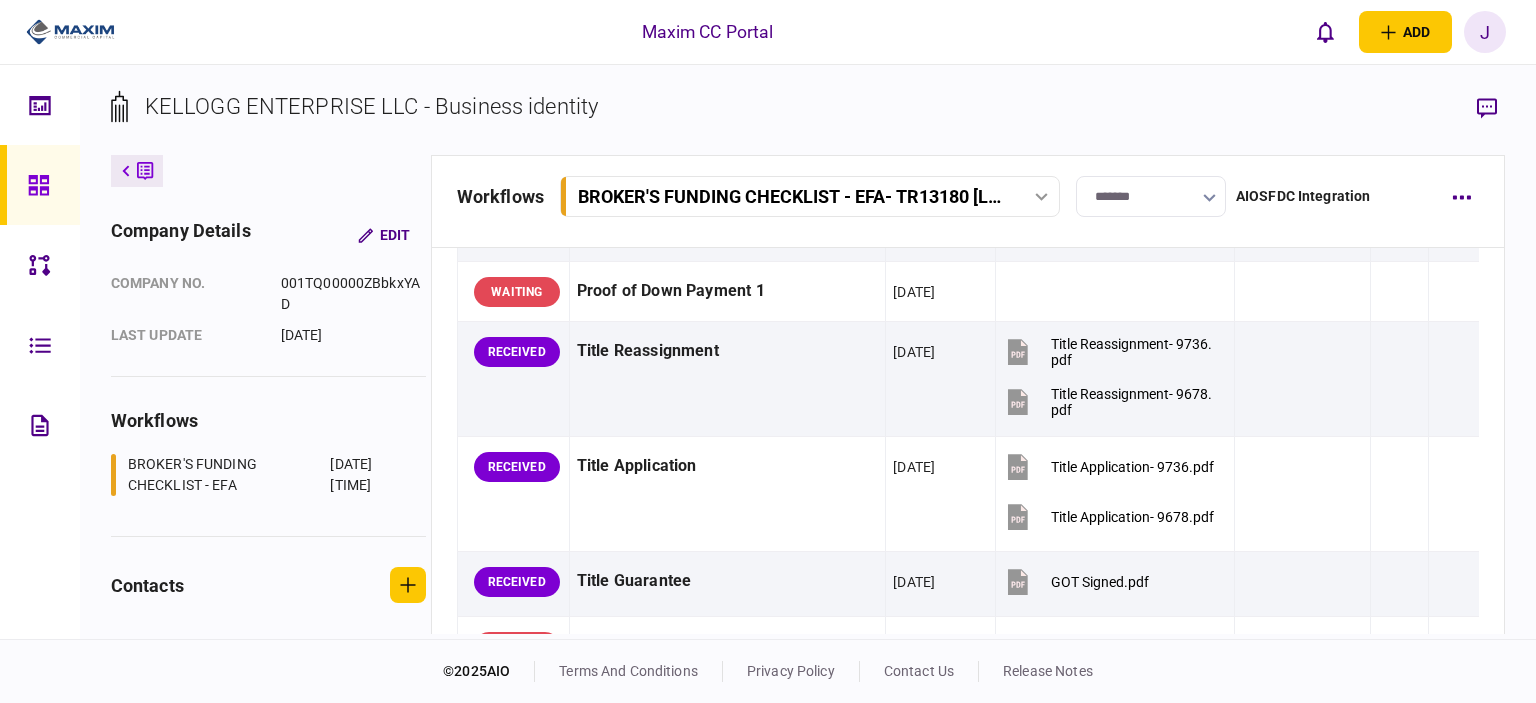 click on "KELLOGG ENTERPRISE LLC - Business identity" at bounding box center (808, 122) 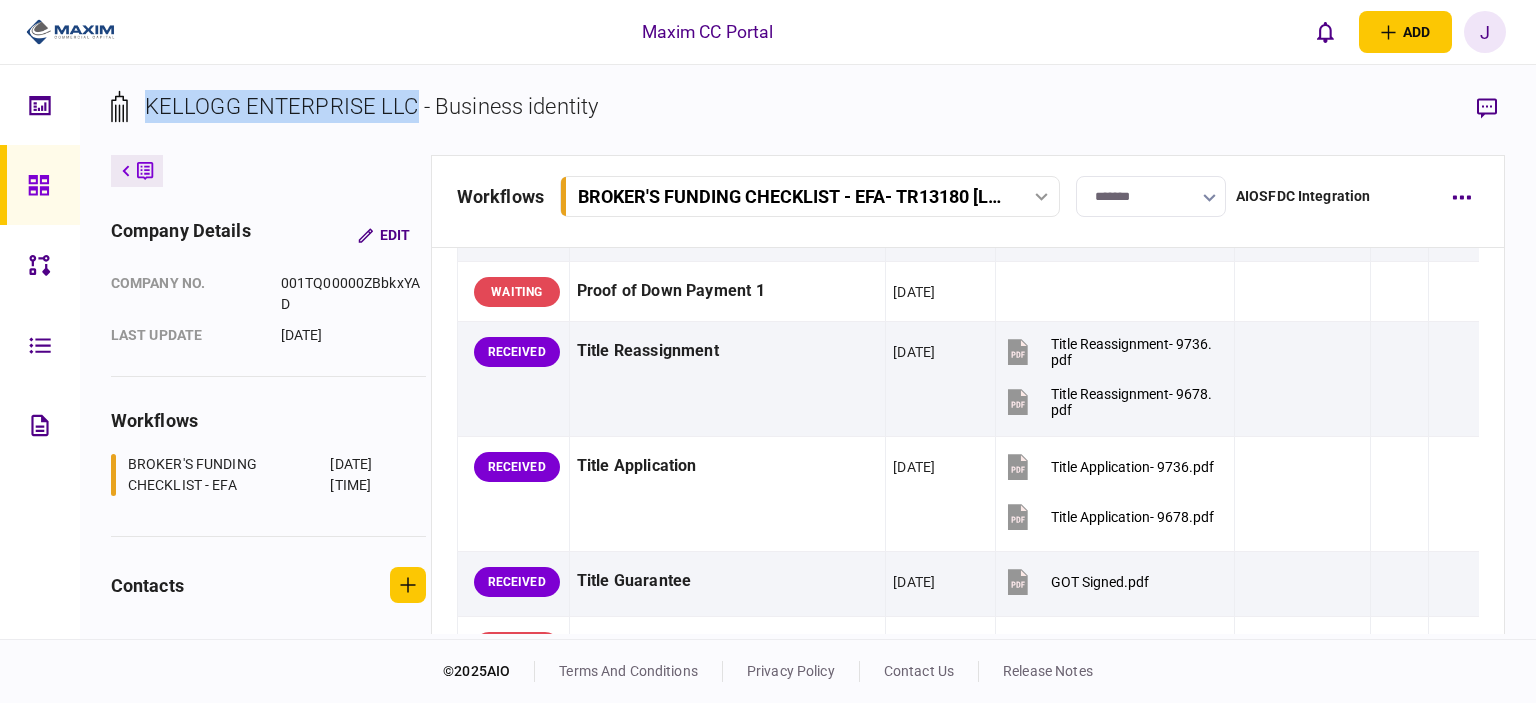 drag, startPoint x: 147, startPoint y: 107, endPoint x: 412, endPoint y: 121, distance: 265.36957 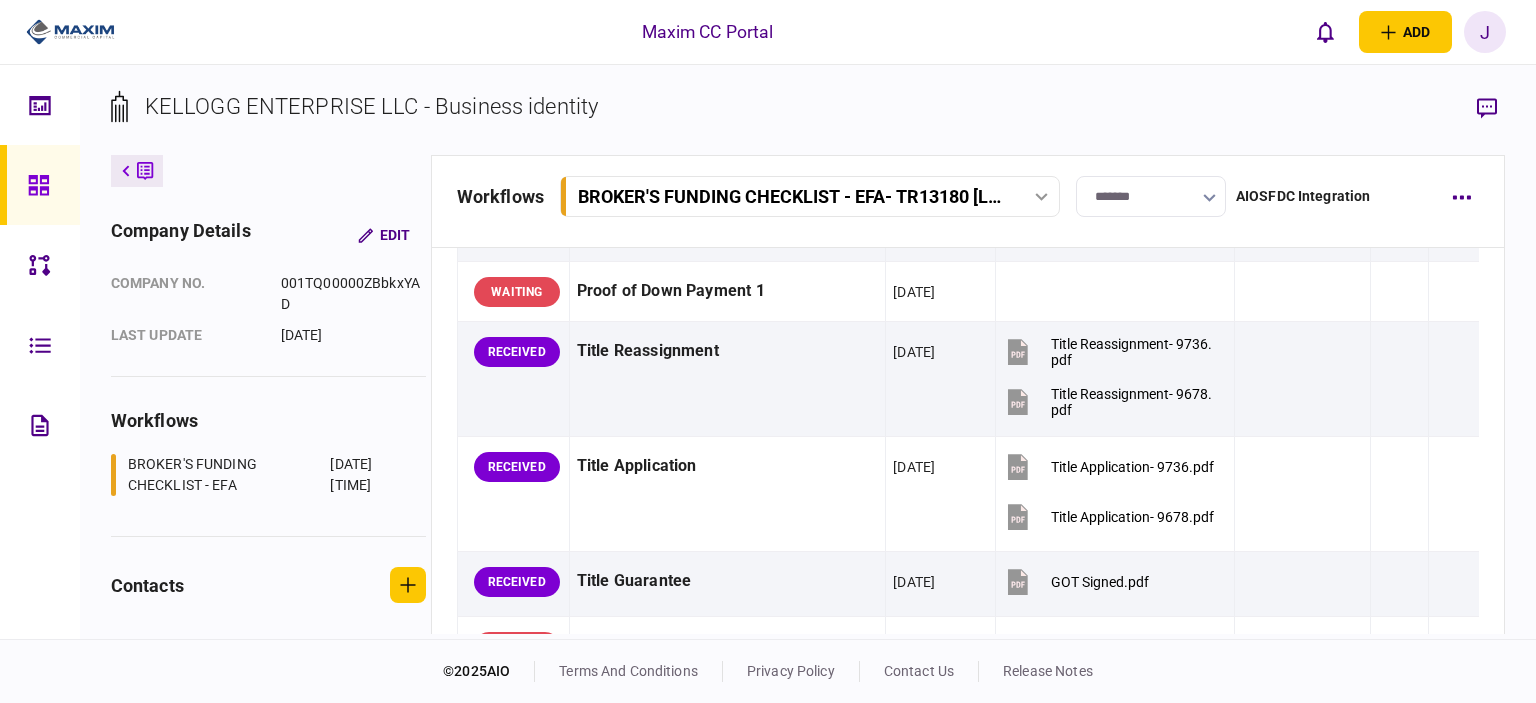 click on "KELLOGG ENTERPRISE LLC - Business identity" at bounding box center (808, 122) 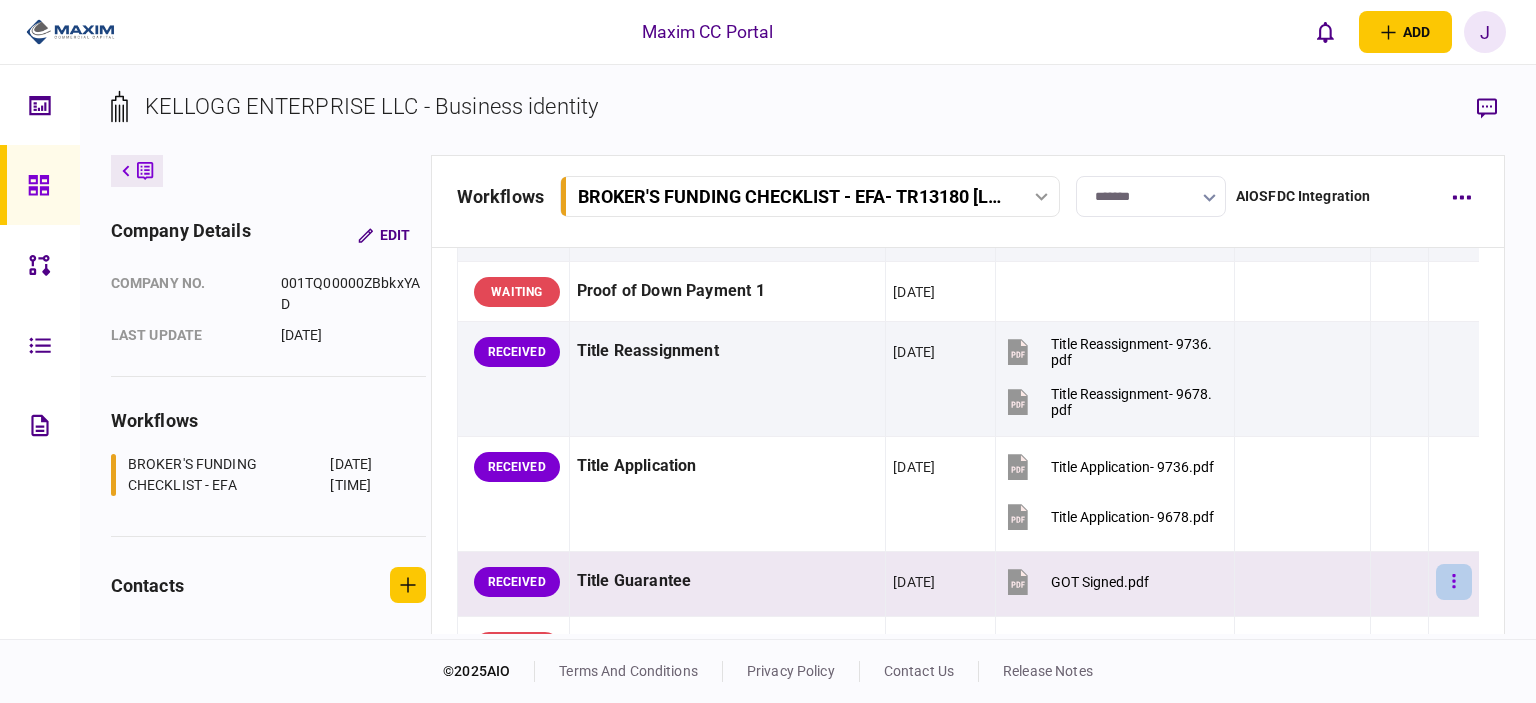 click at bounding box center (1454, 582) 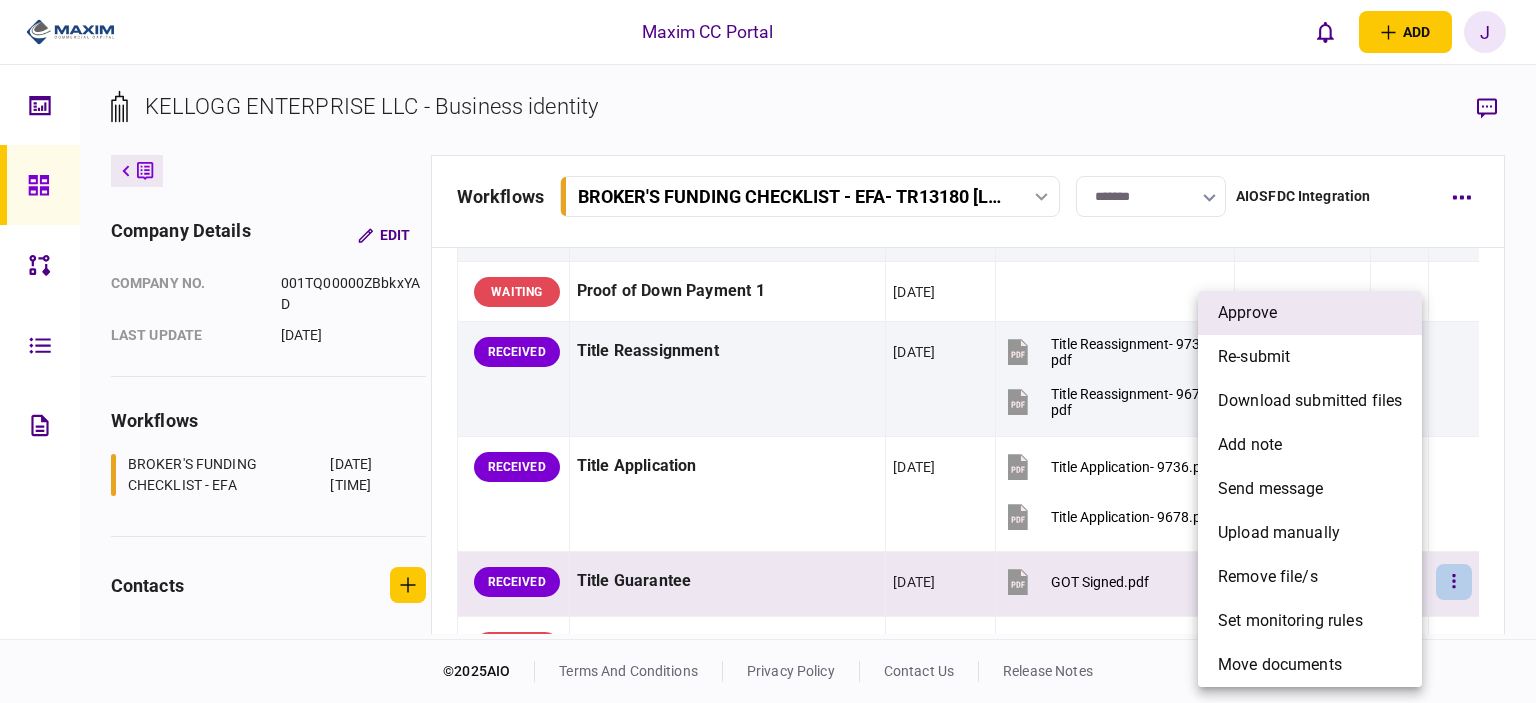 click on "approve" at bounding box center [1310, 313] 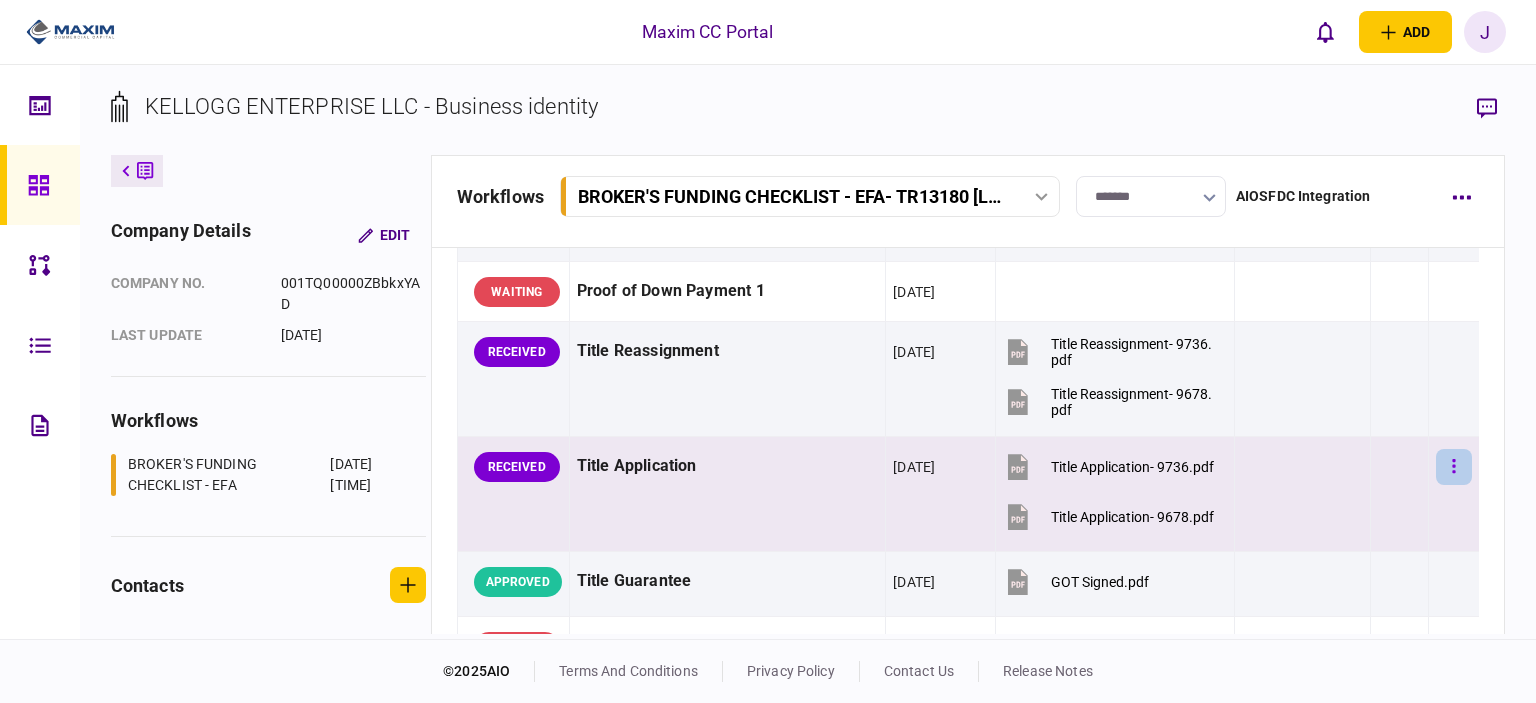 click at bounding box center (1454, 467) 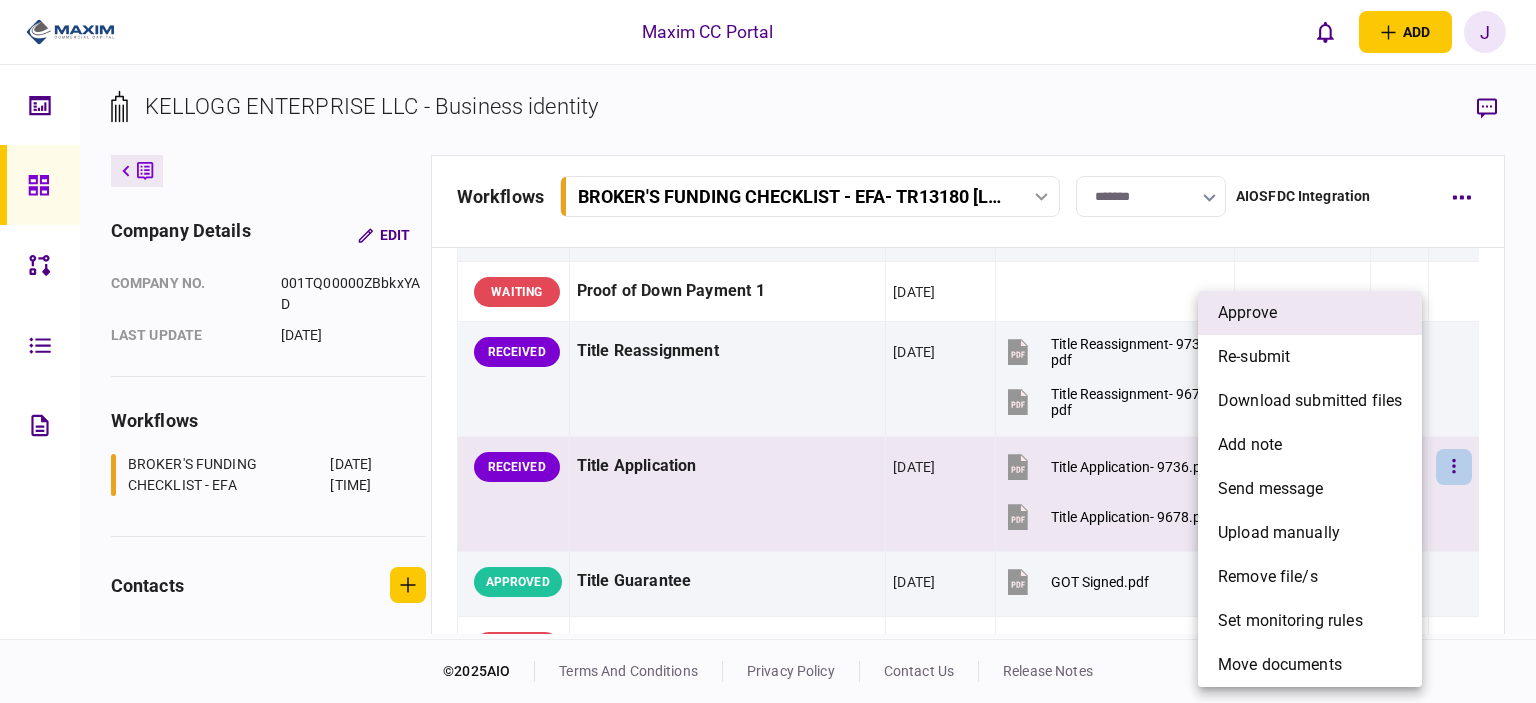 click on "approve" at bounding box center (1310, 313) 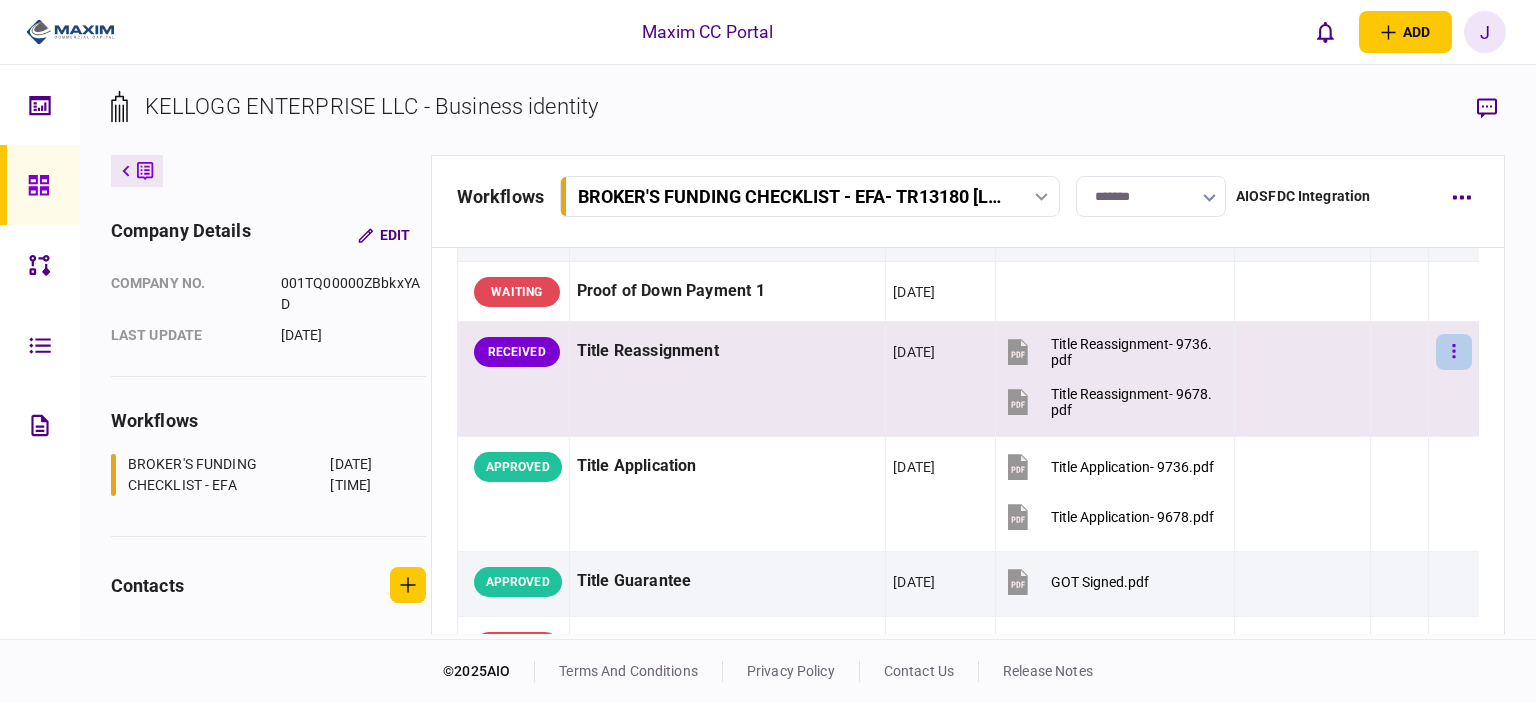 click at bounding box center (1454, 352) 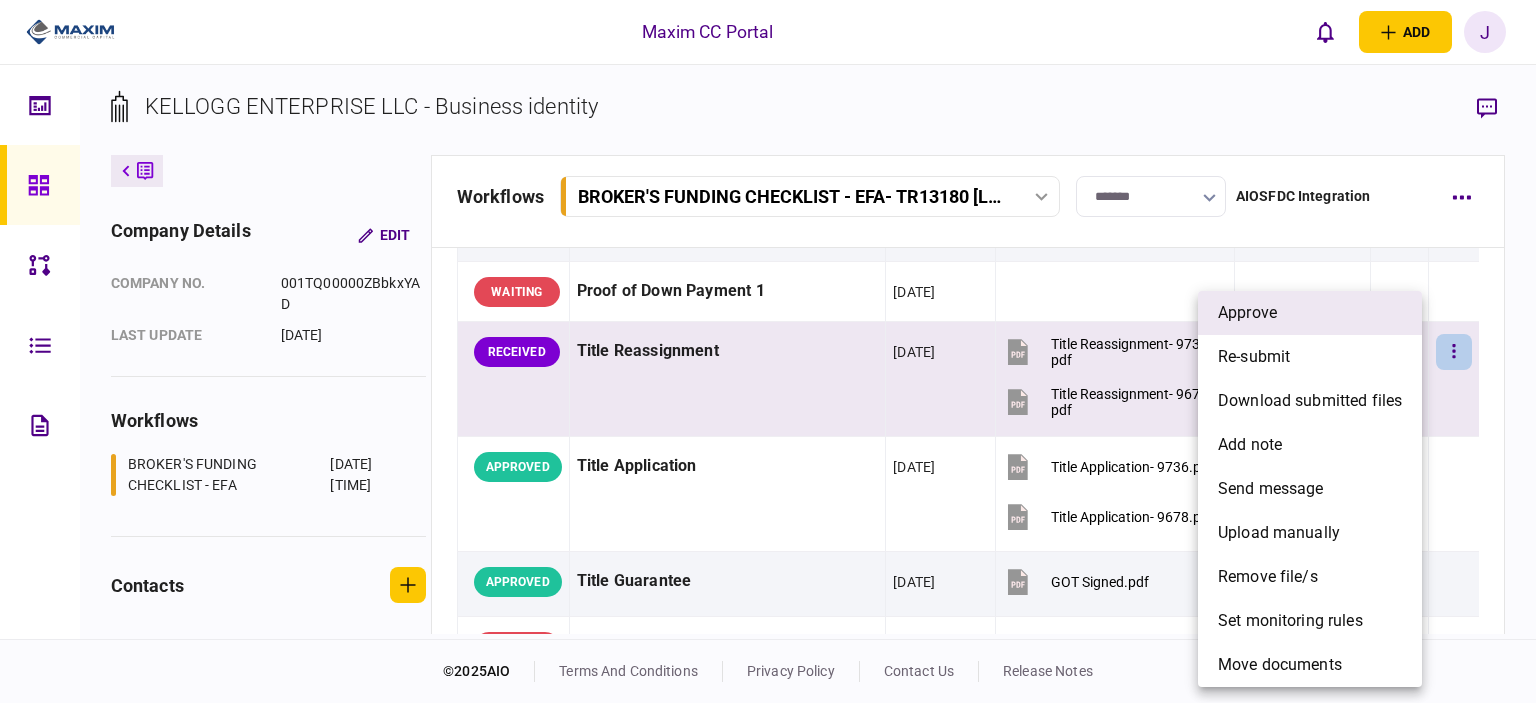 click on "approve" at bounding box center [1310, 313] 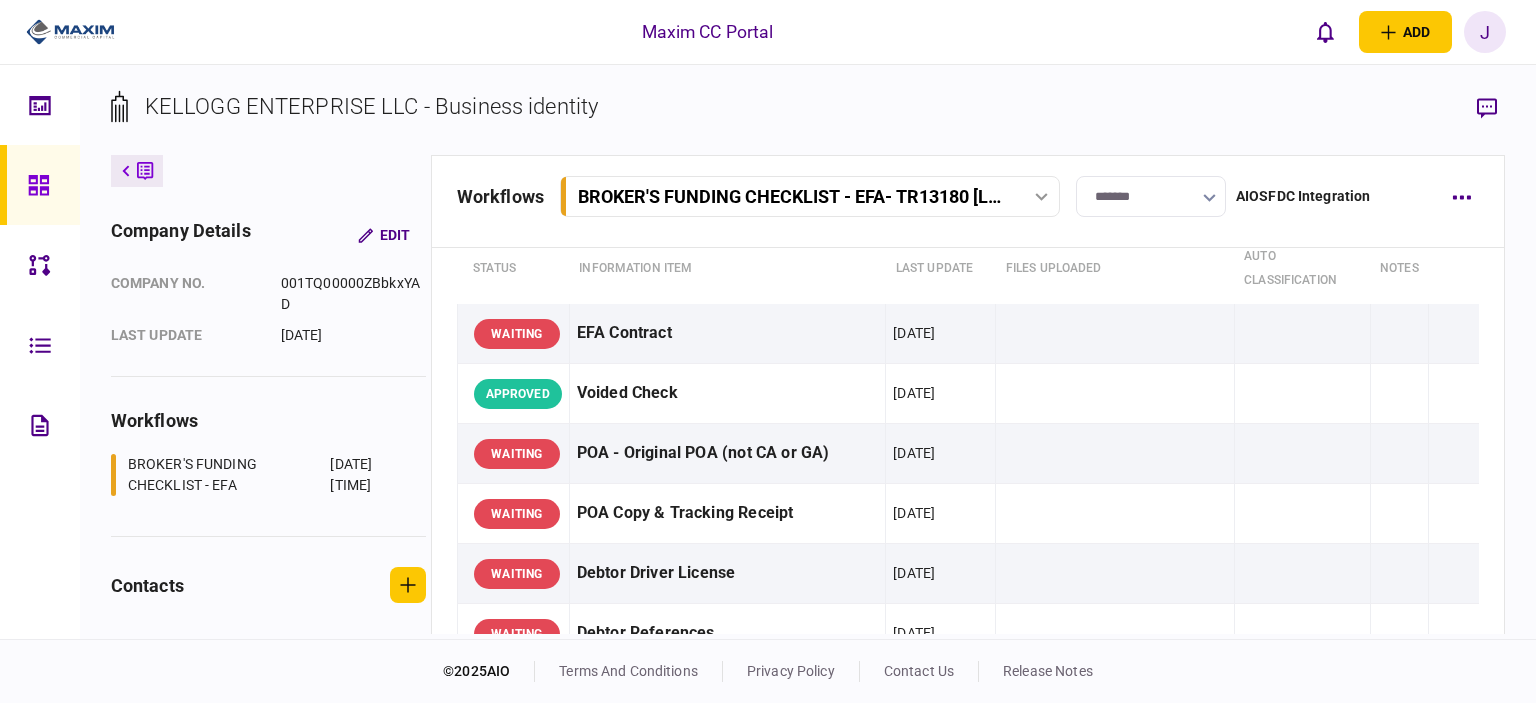 scroll, scrollTop: 0, scrollLeft: 0, axis: both 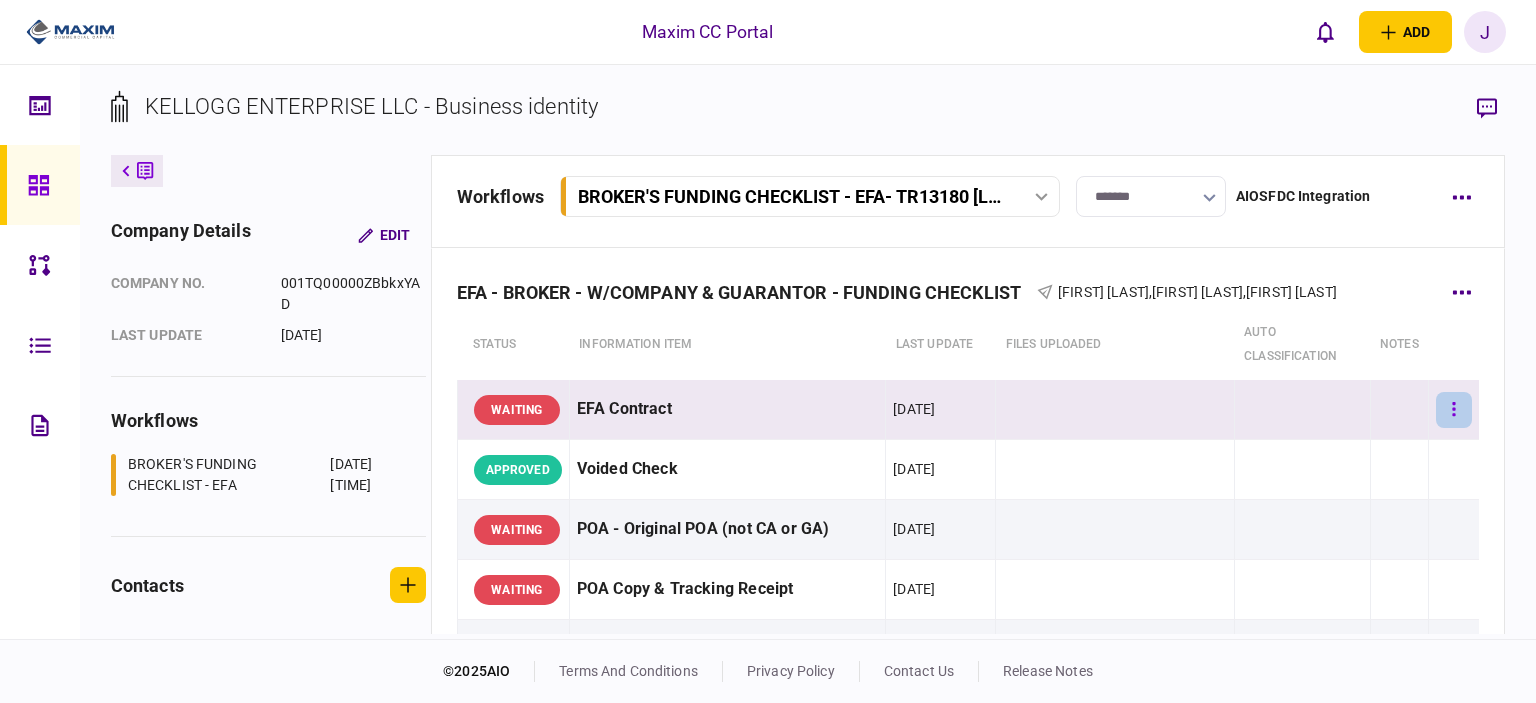 click at bounding box center [1454, 410] 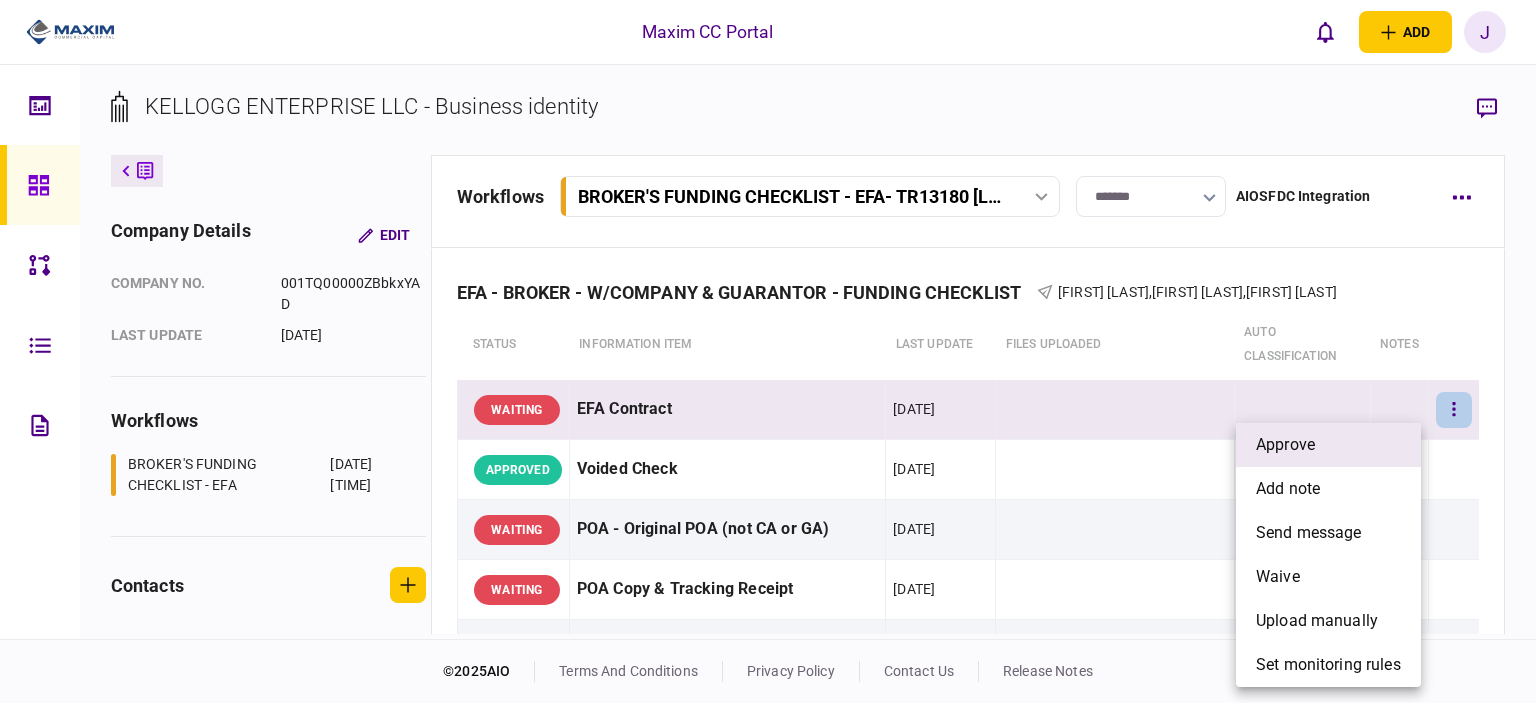 click on "approve" at bounding box center [1328, 445] 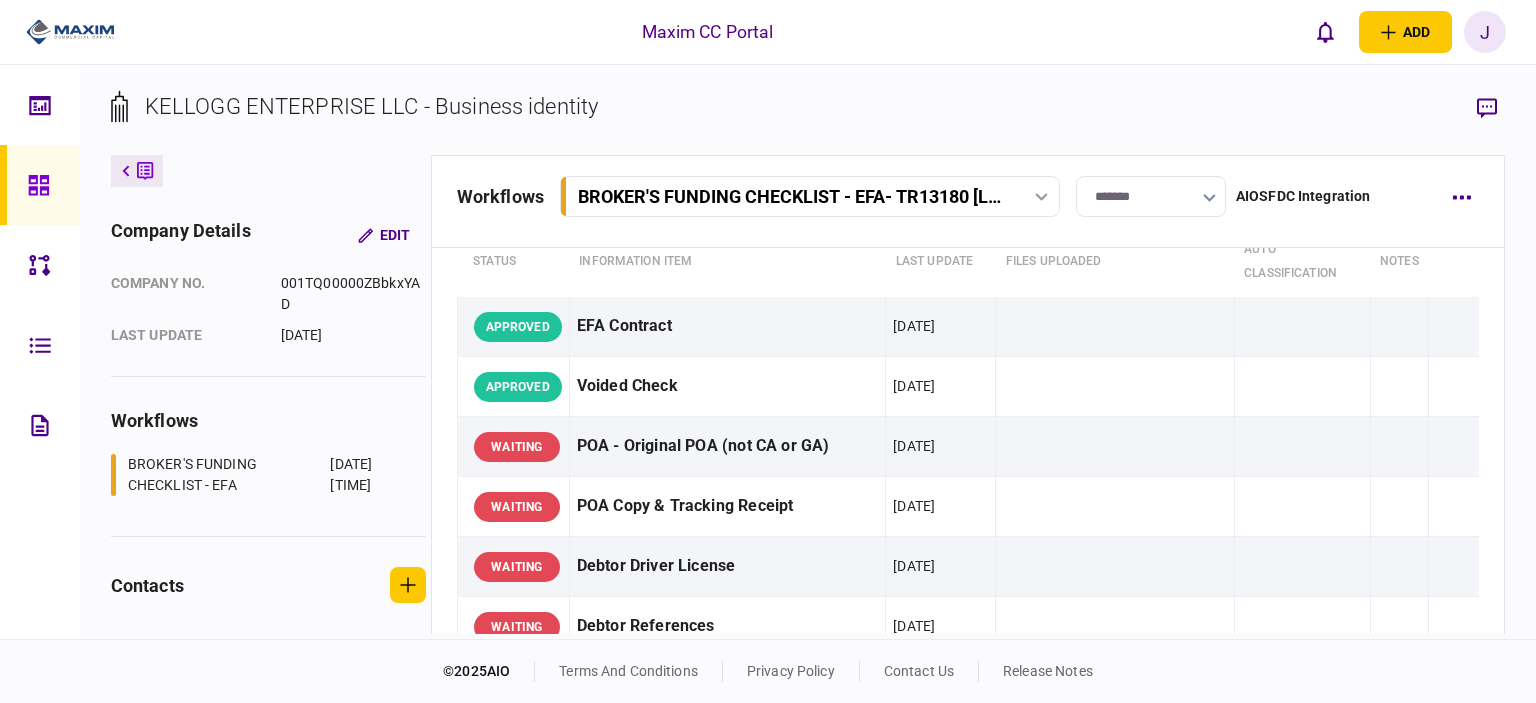 scroll, scrollTop: 0, scrollLeft: 0, axis: both 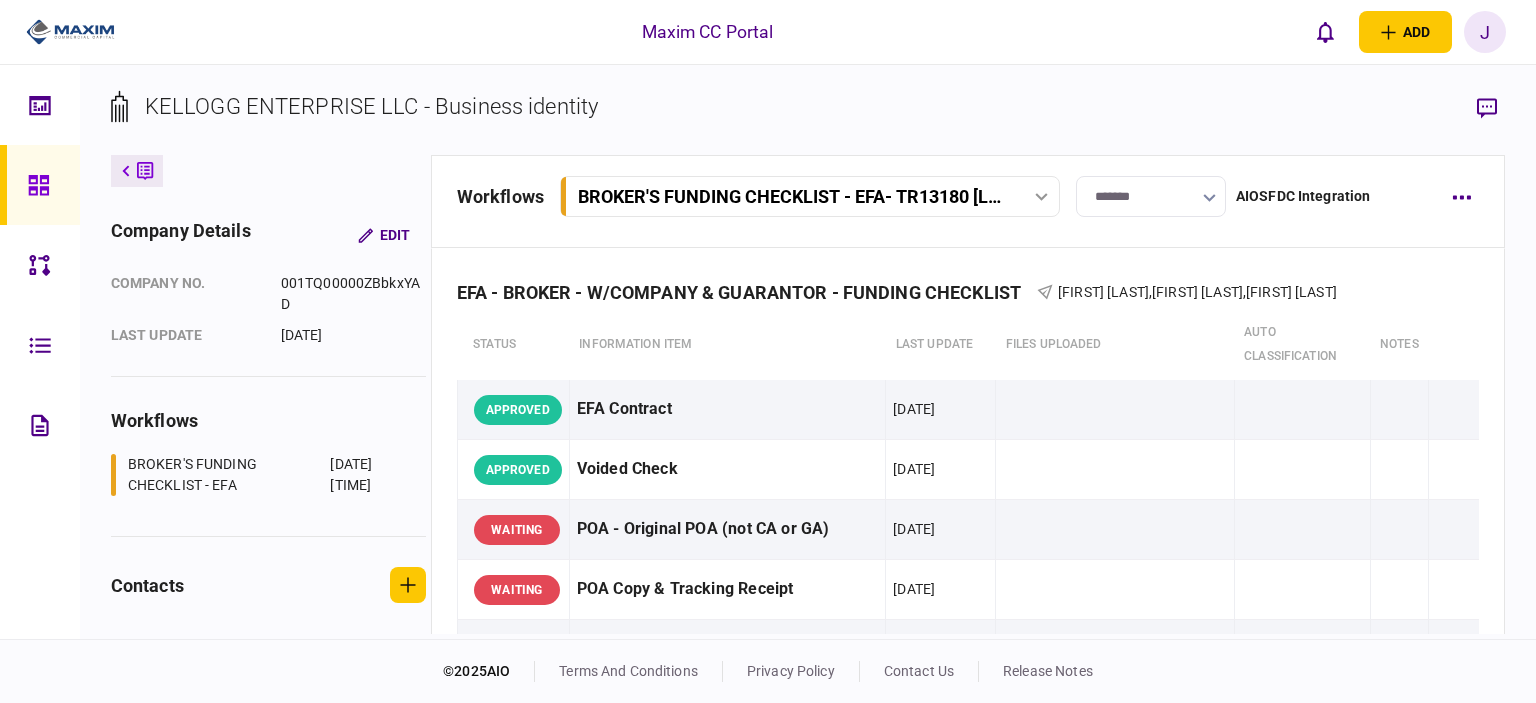 click on "KELLOGG ENTERPRISE LLC - Business identity" at bounding box center (808, 122) 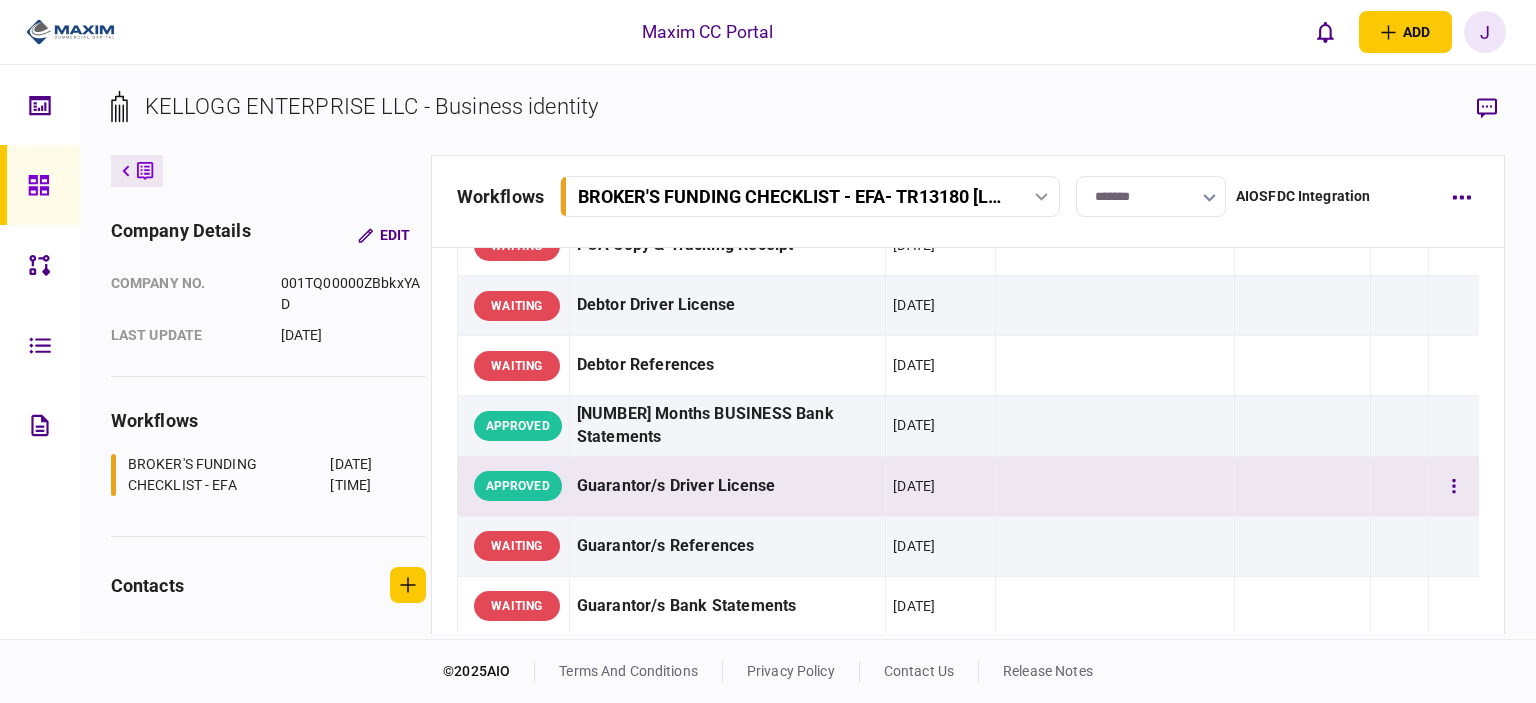 scroll, scrollTop: 300, scrollLeft: 0, axis: vertical 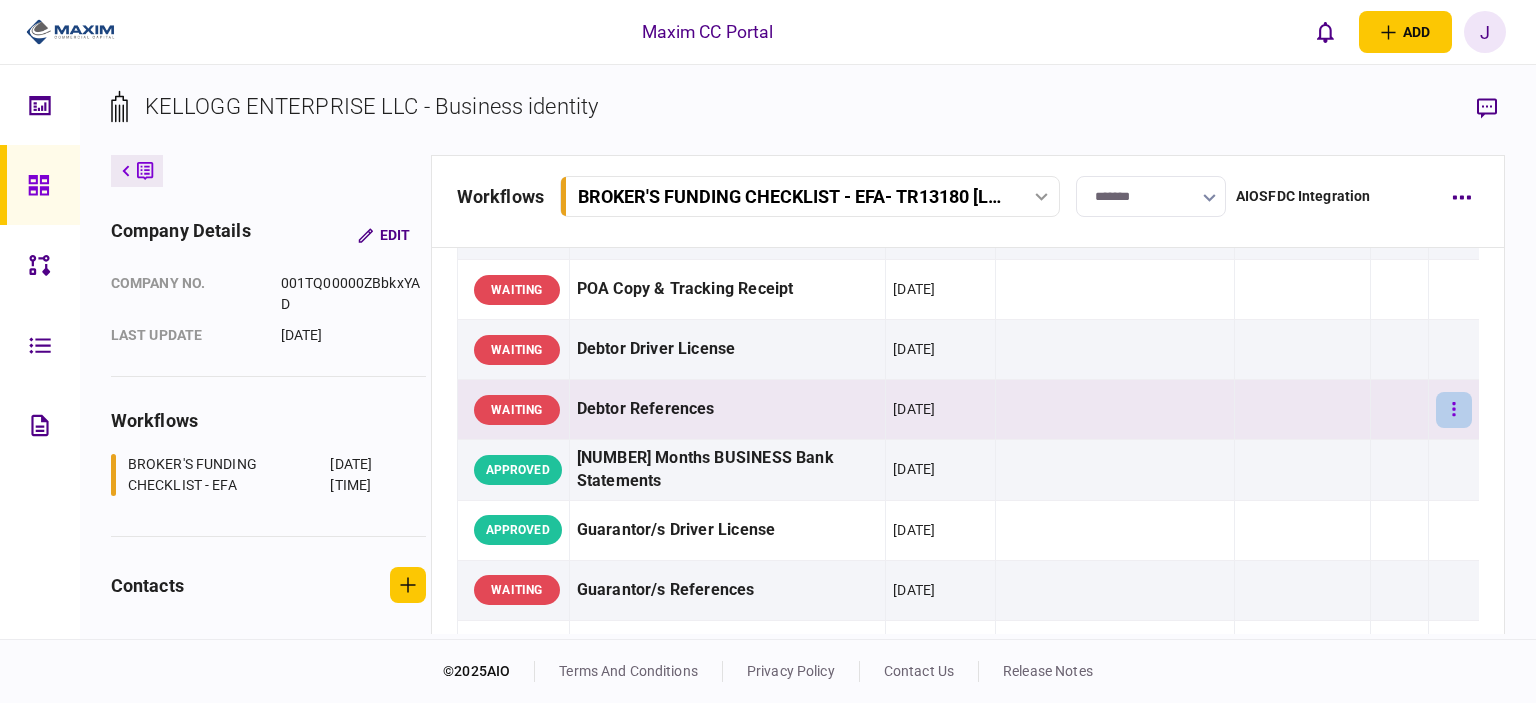 click at bounding box center (1454, 410) 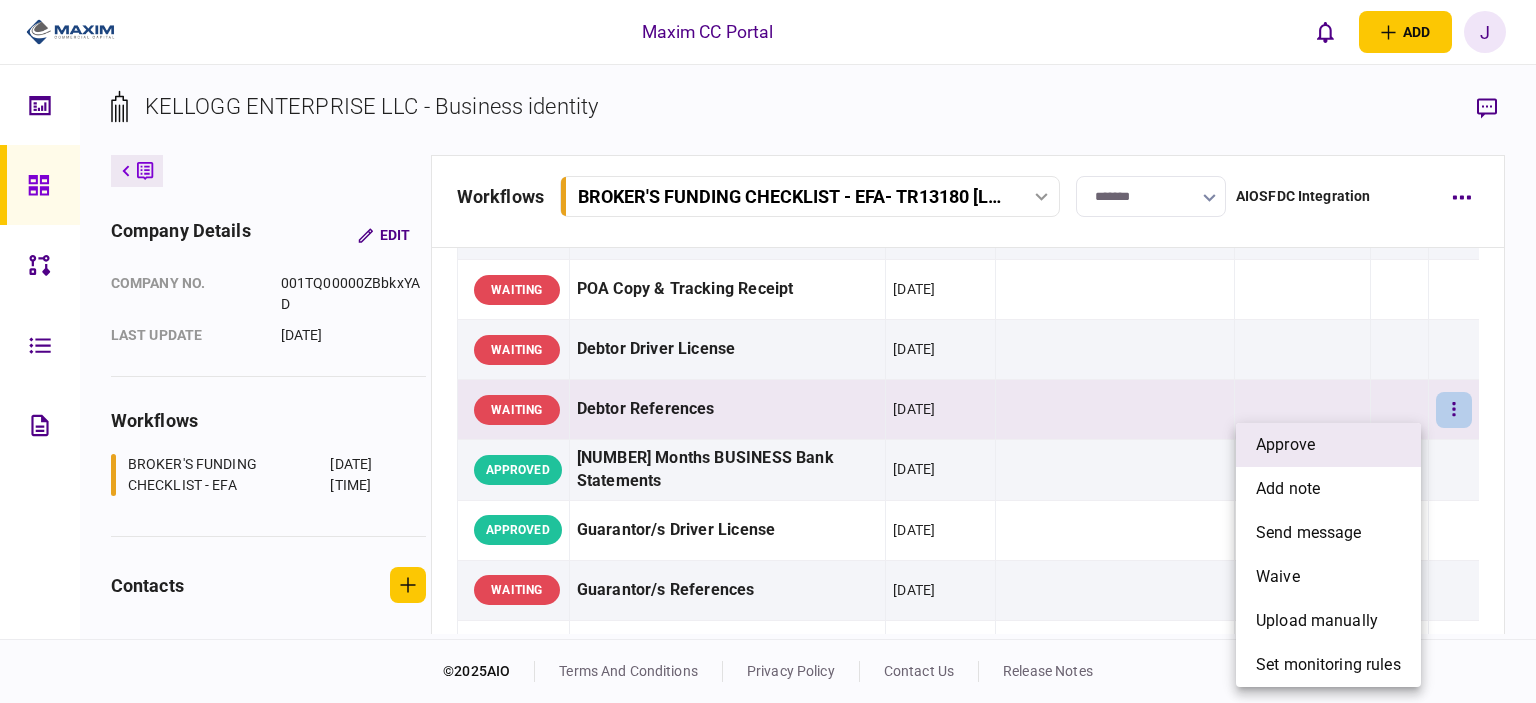 click on "approve" at bounding box center [1328, 445] 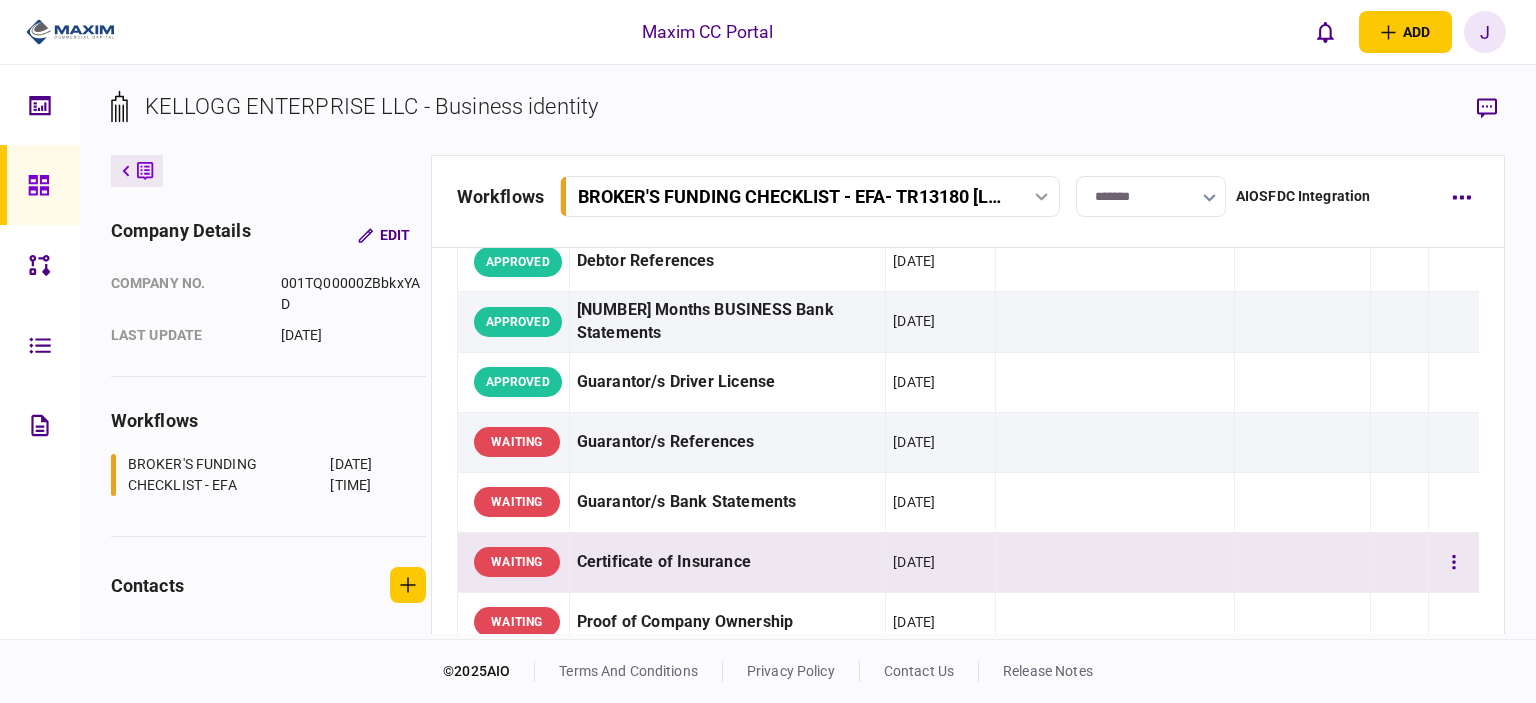 scroll, scrollTop: 500, scrollLeft: 0, axis: vertical 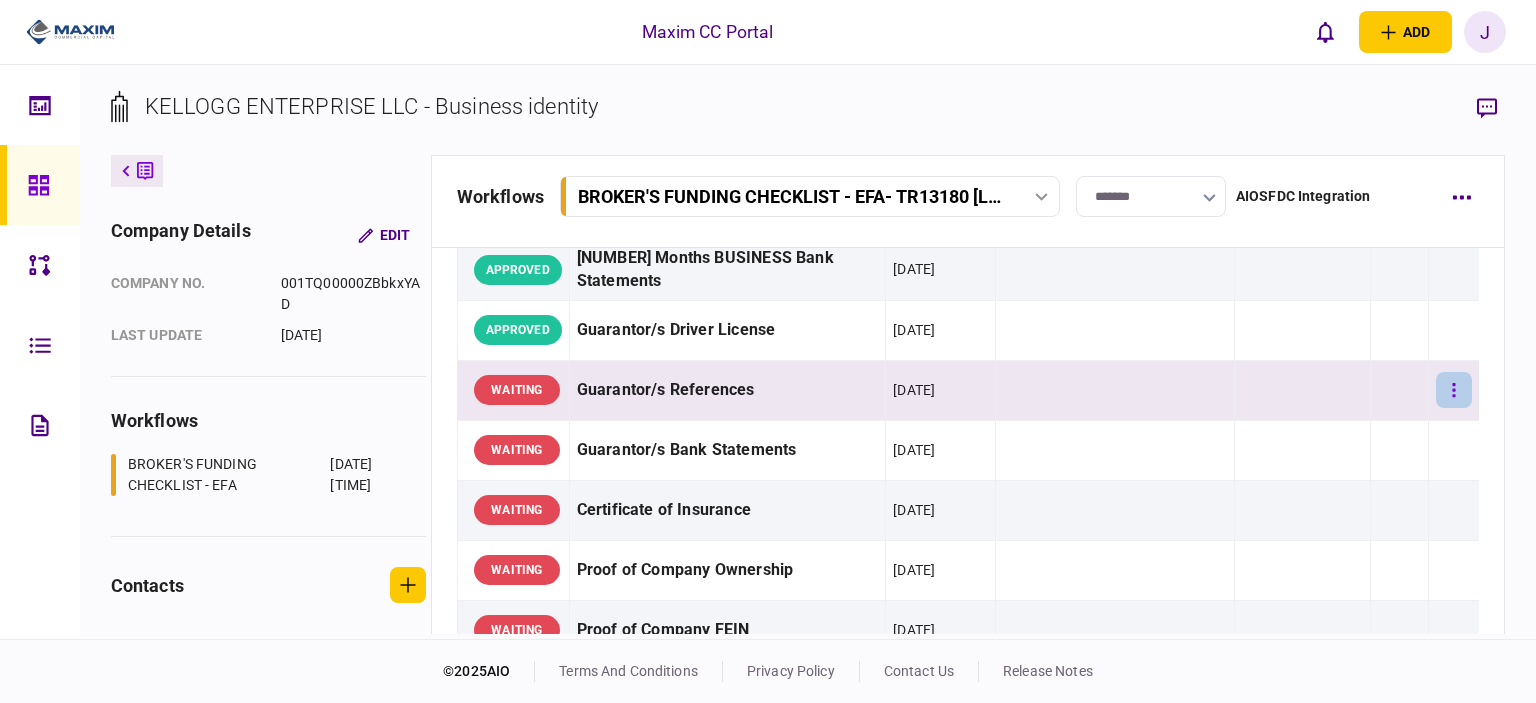 click at bounding box center [1454, 390] 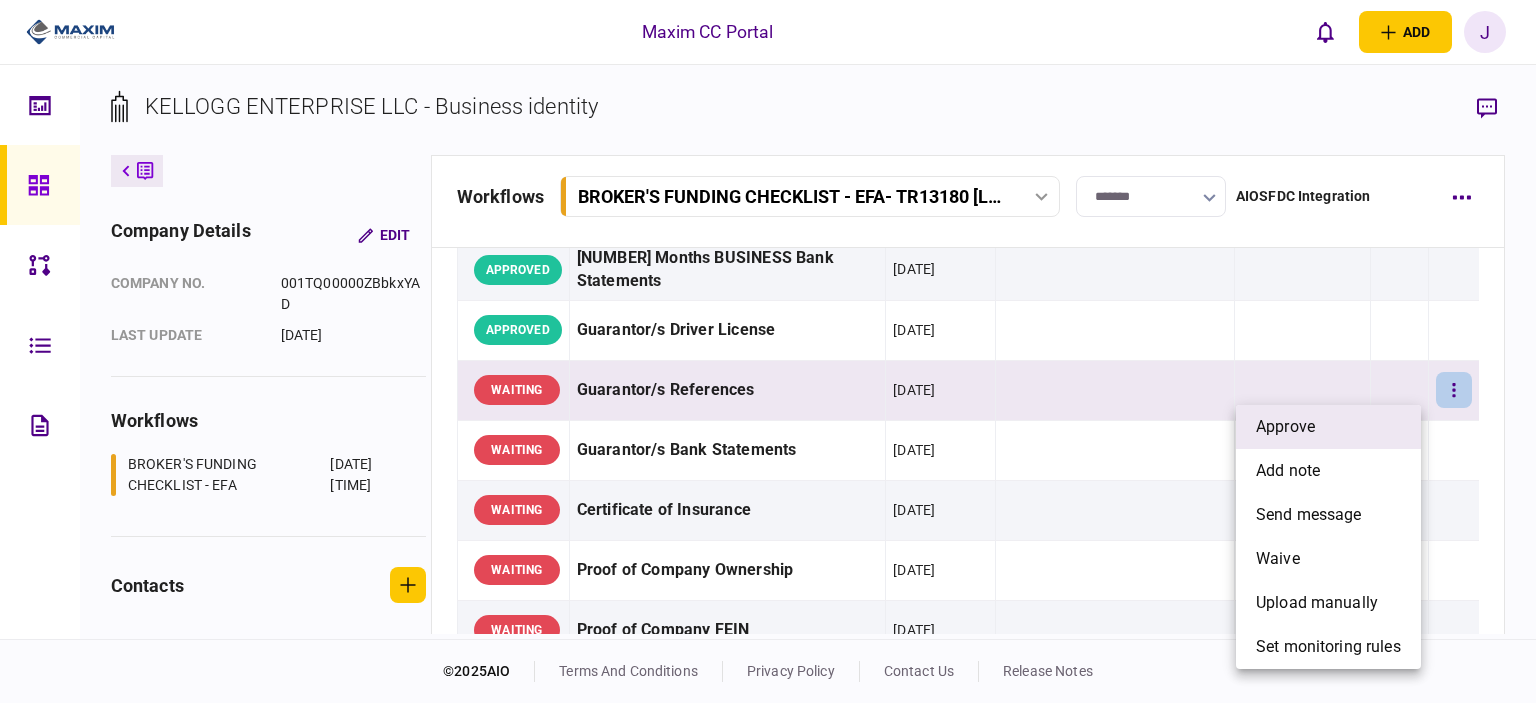 click on "approve" at bounding box center (1328, 427) 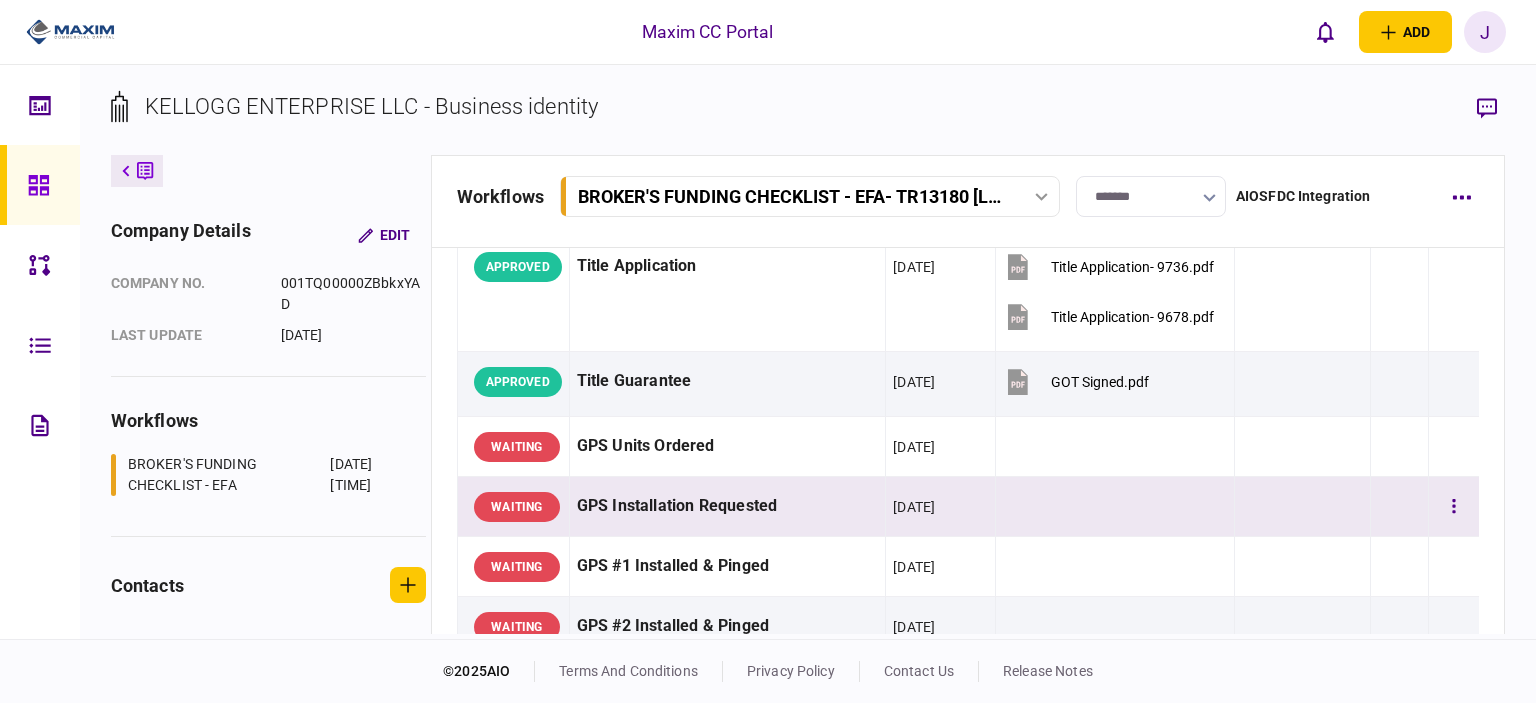 scroll, scrollTop: 1800, scrollLeft: 0, axis: vertical 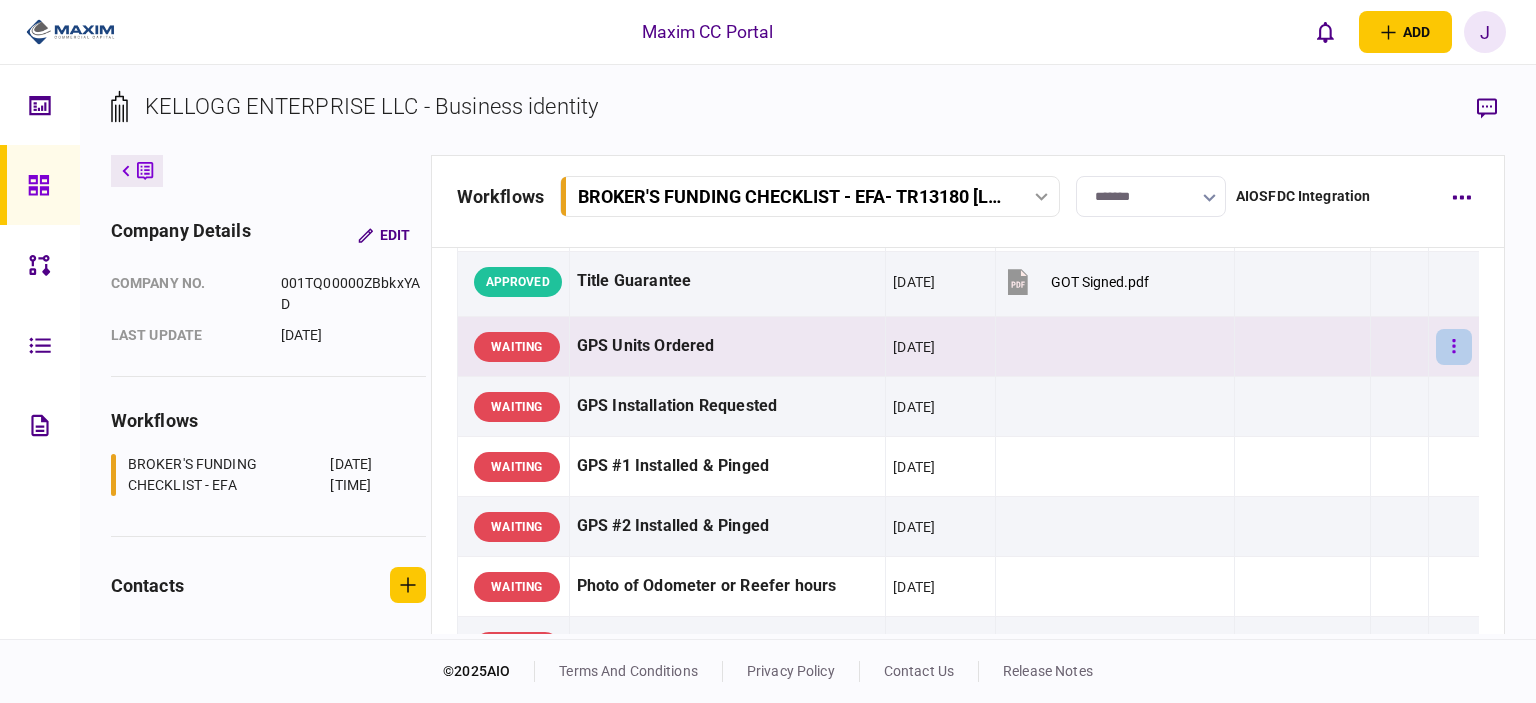 click at bounding box center [1454, 347] 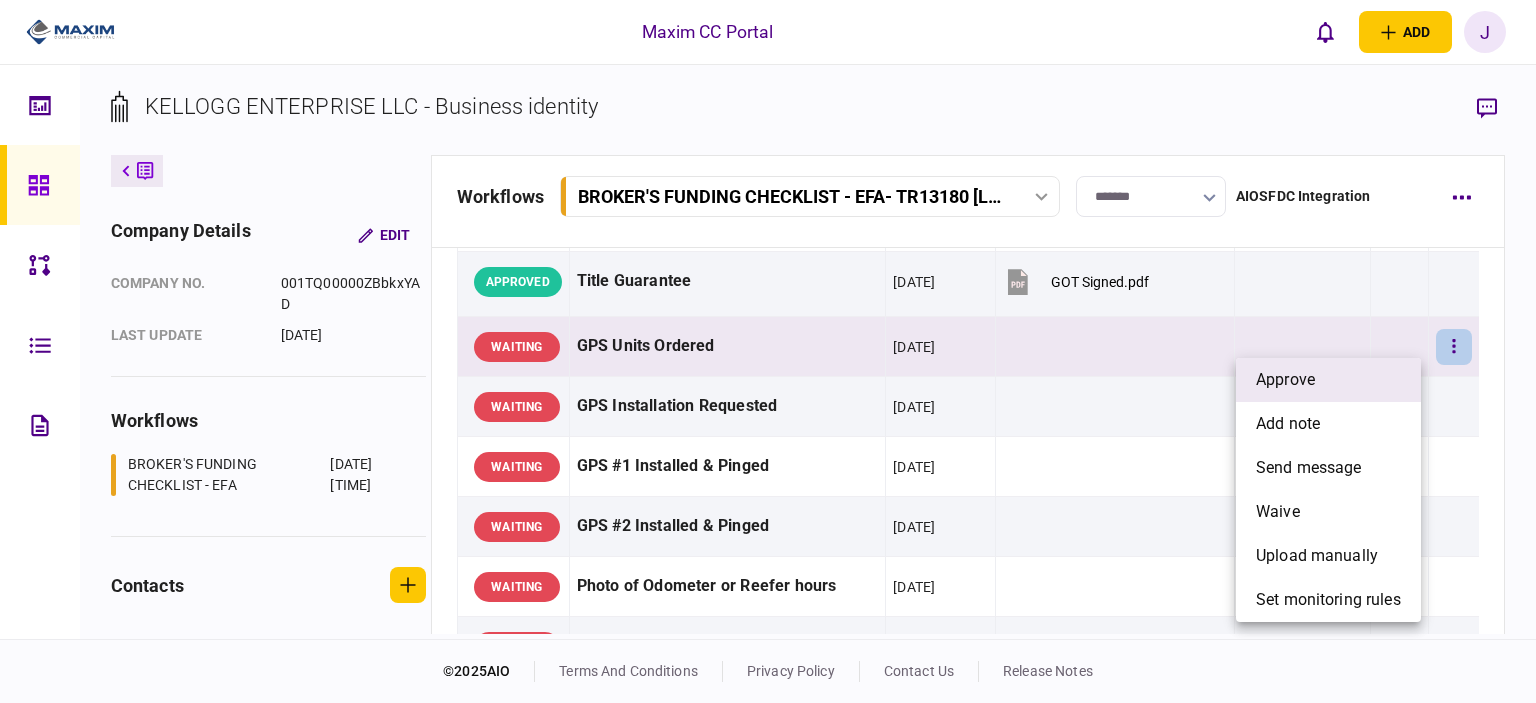 click on "approve" at bounding box center (1328, 380) 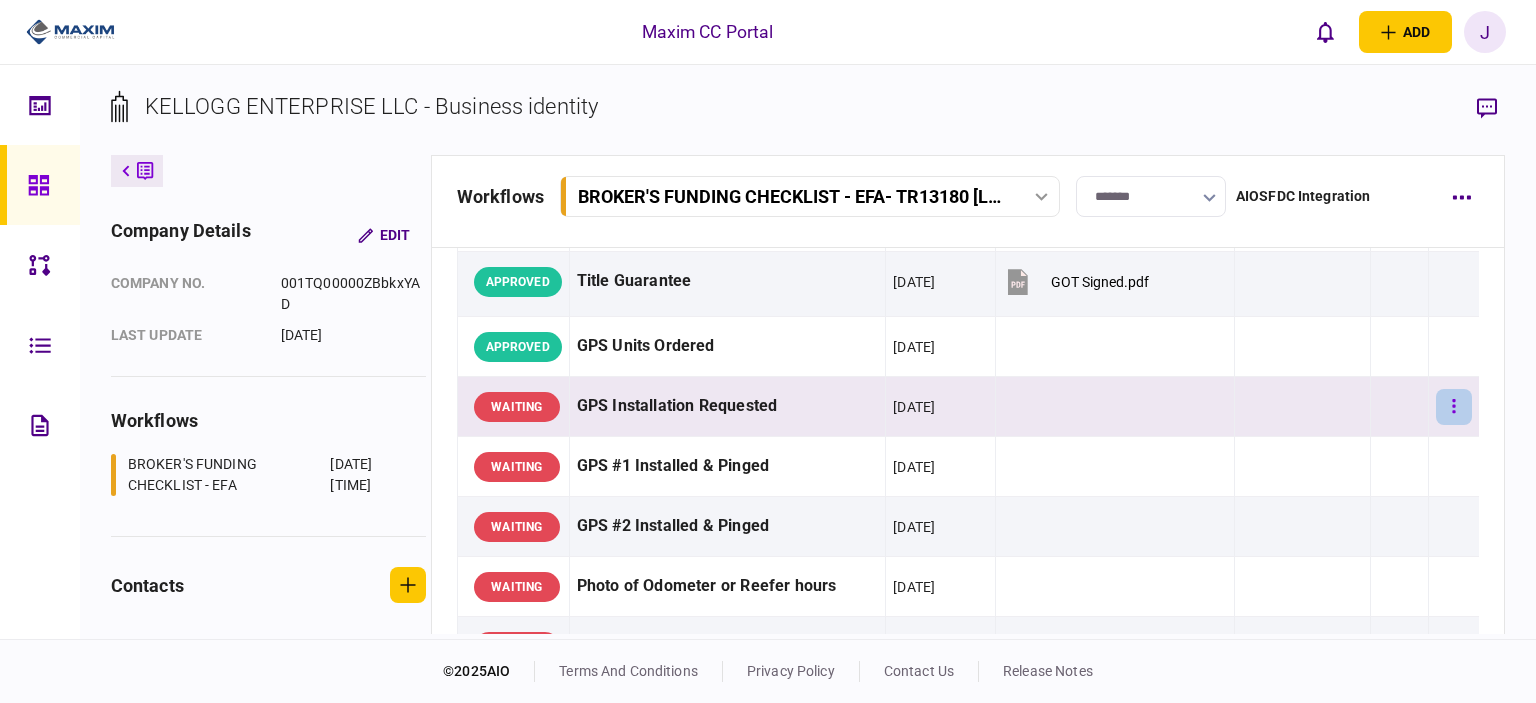 click at bounding box center (1454, 407) 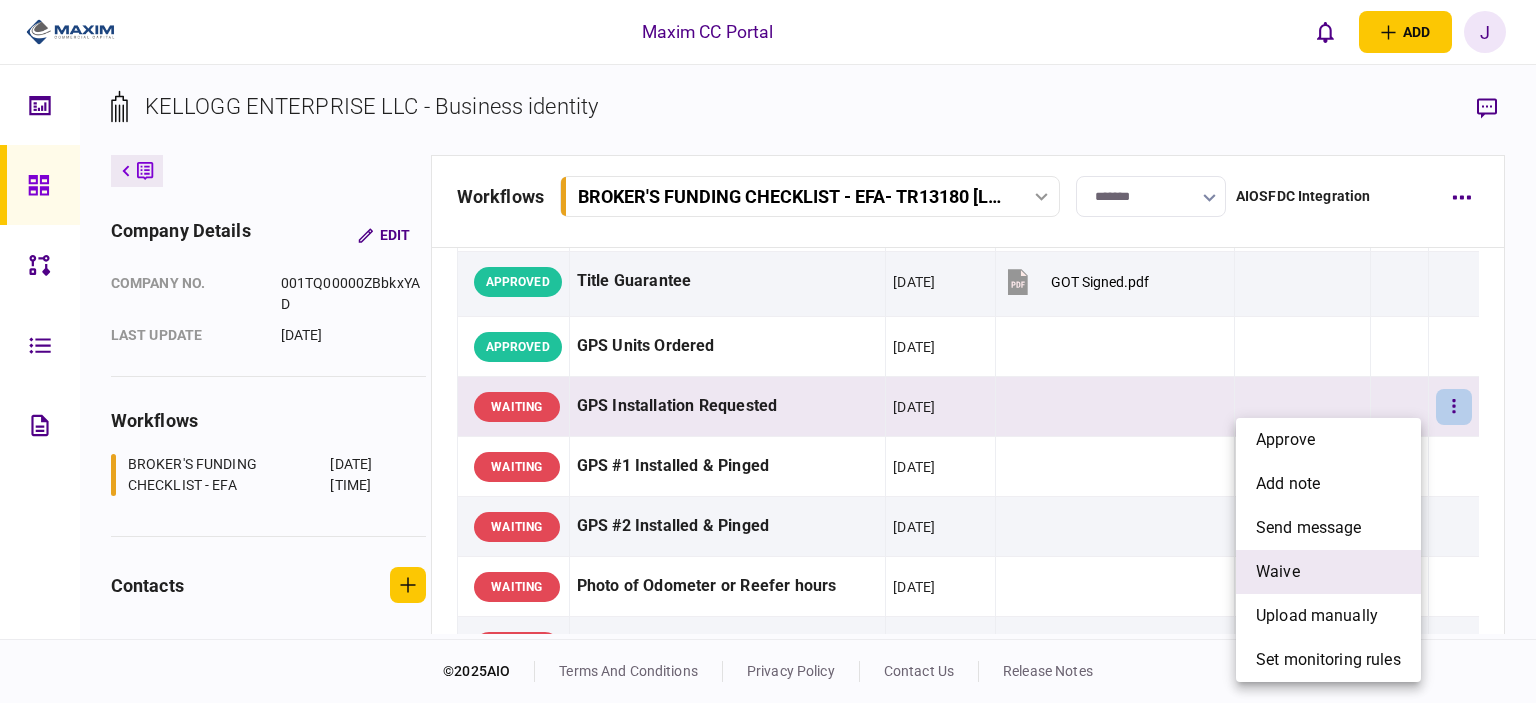 click on "waive" at bounding box center [1278, 572] 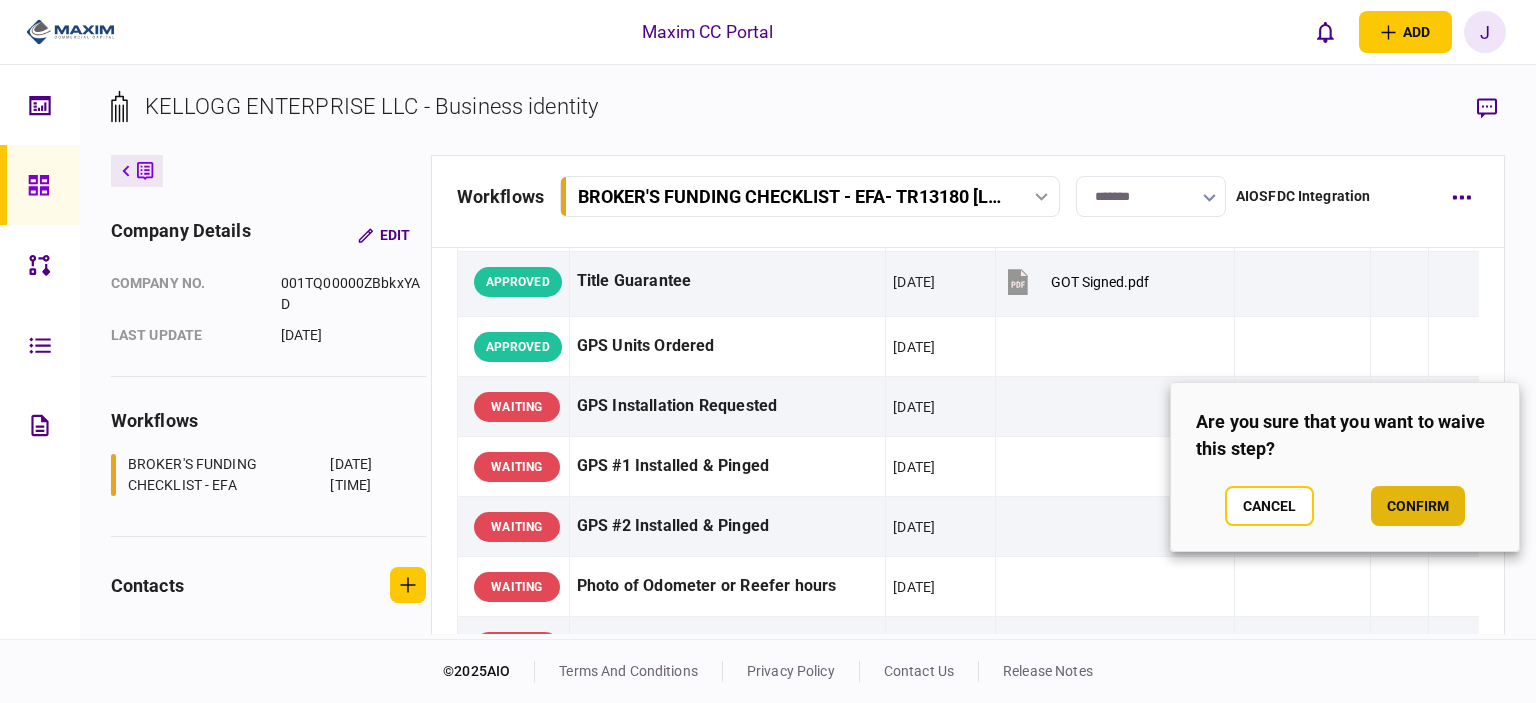 click on "confirm" at bounding box center [1418, 506] 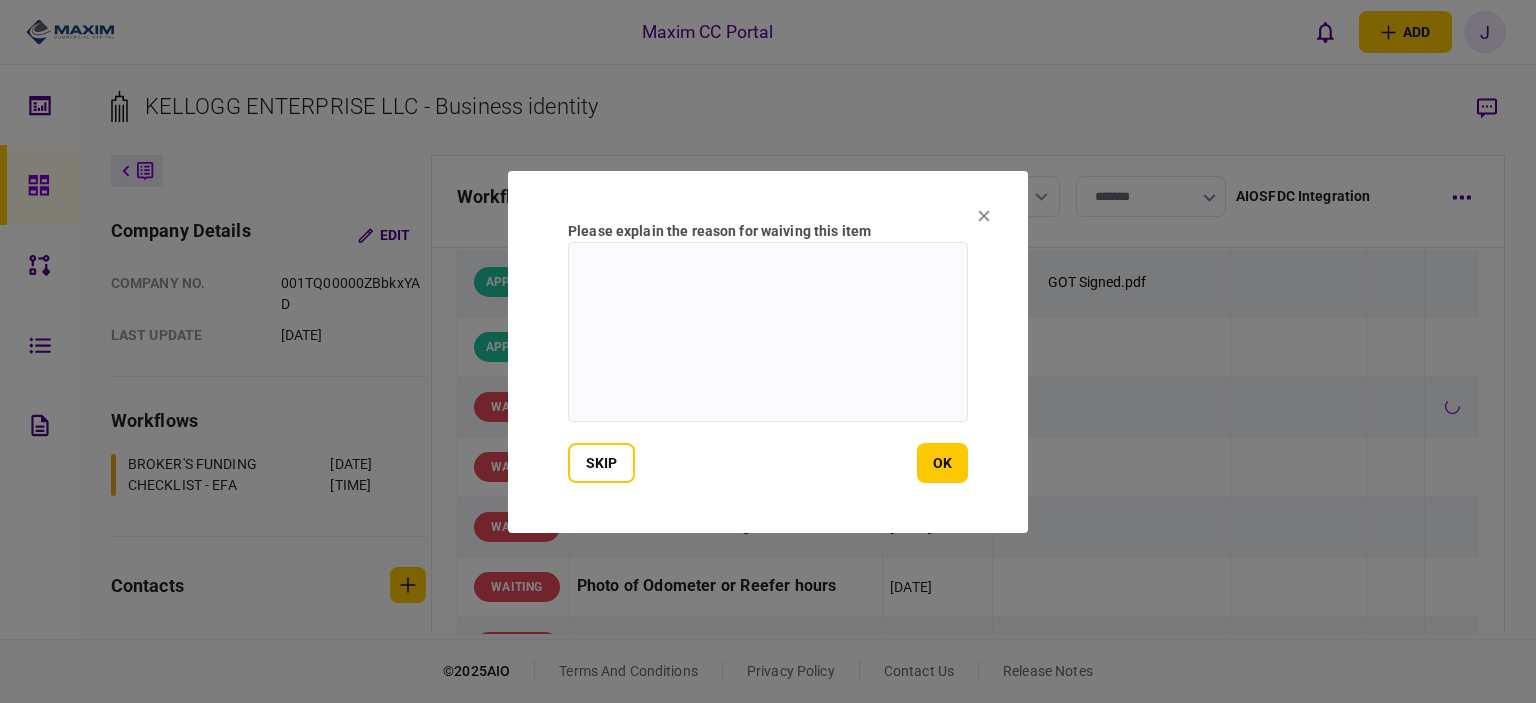 click at bounding box center (768, 332) 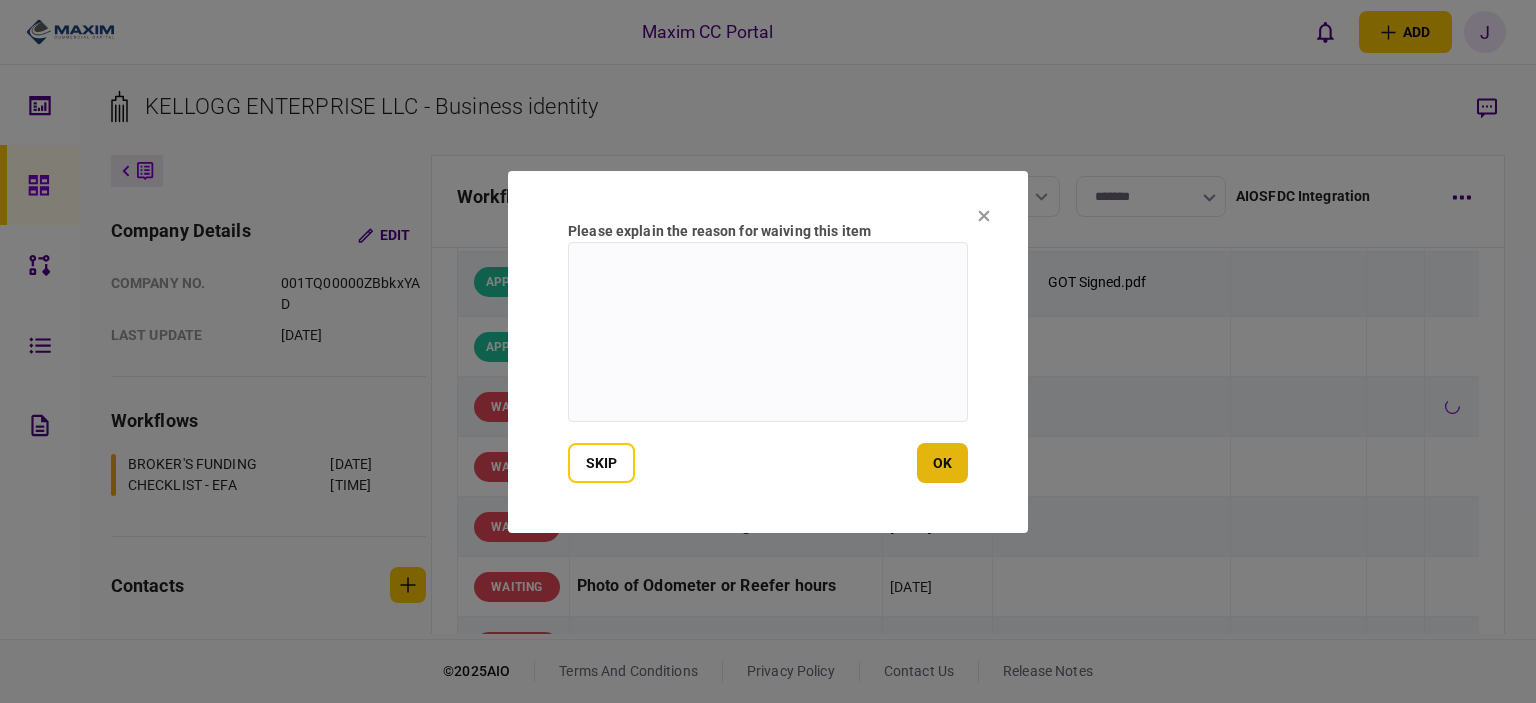 click on "ok" at bounding box center (942, 463) 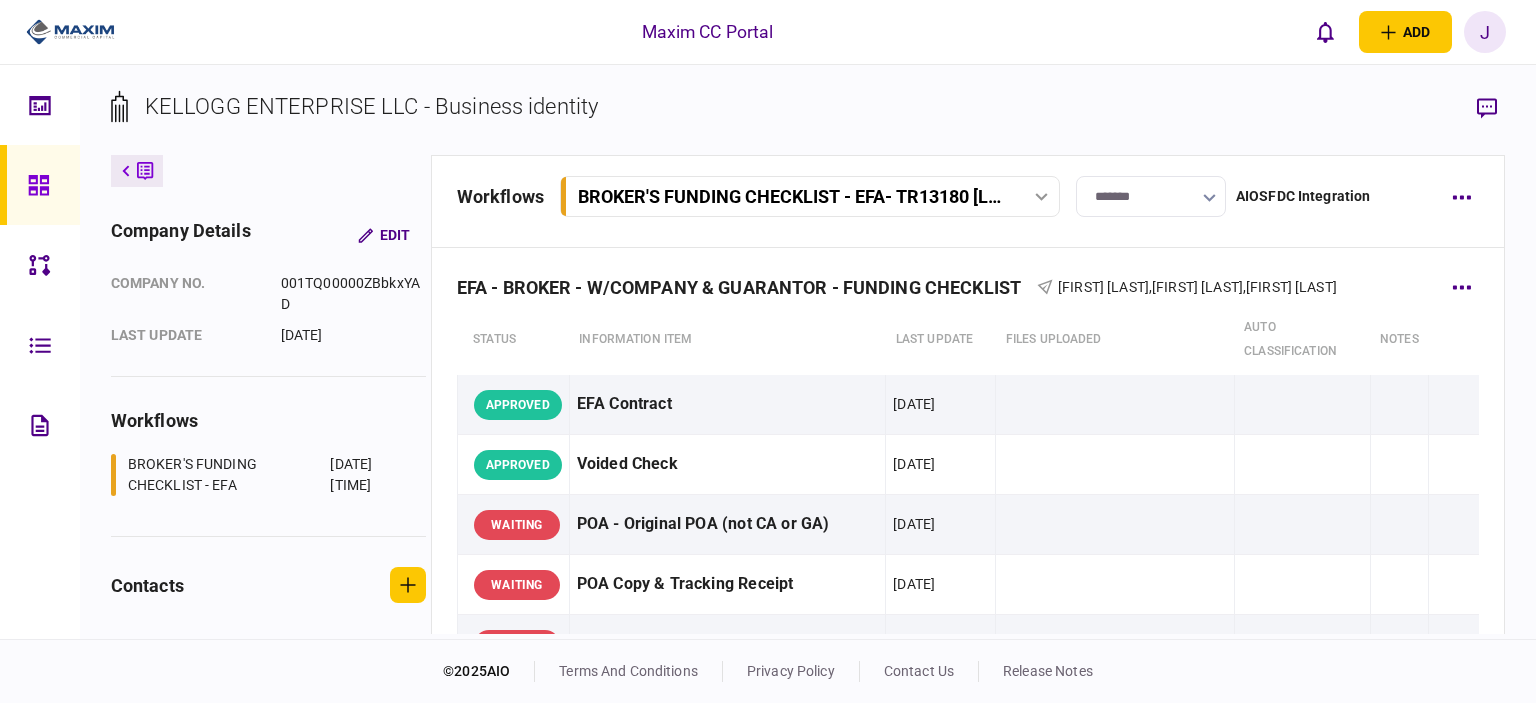 scroll, scrollTop: 0, scrollLeft: 0, axis: both 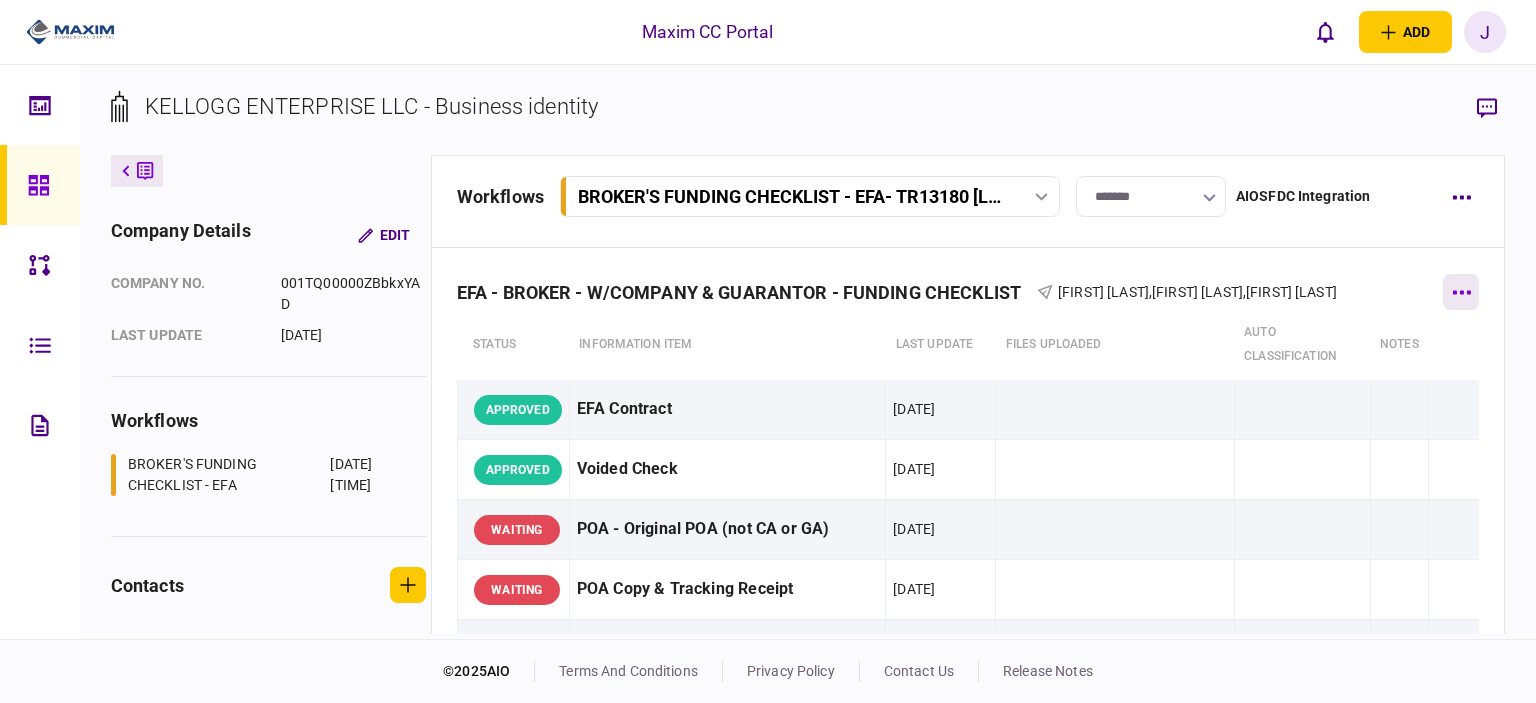 click at bounding box center [1461, 292] 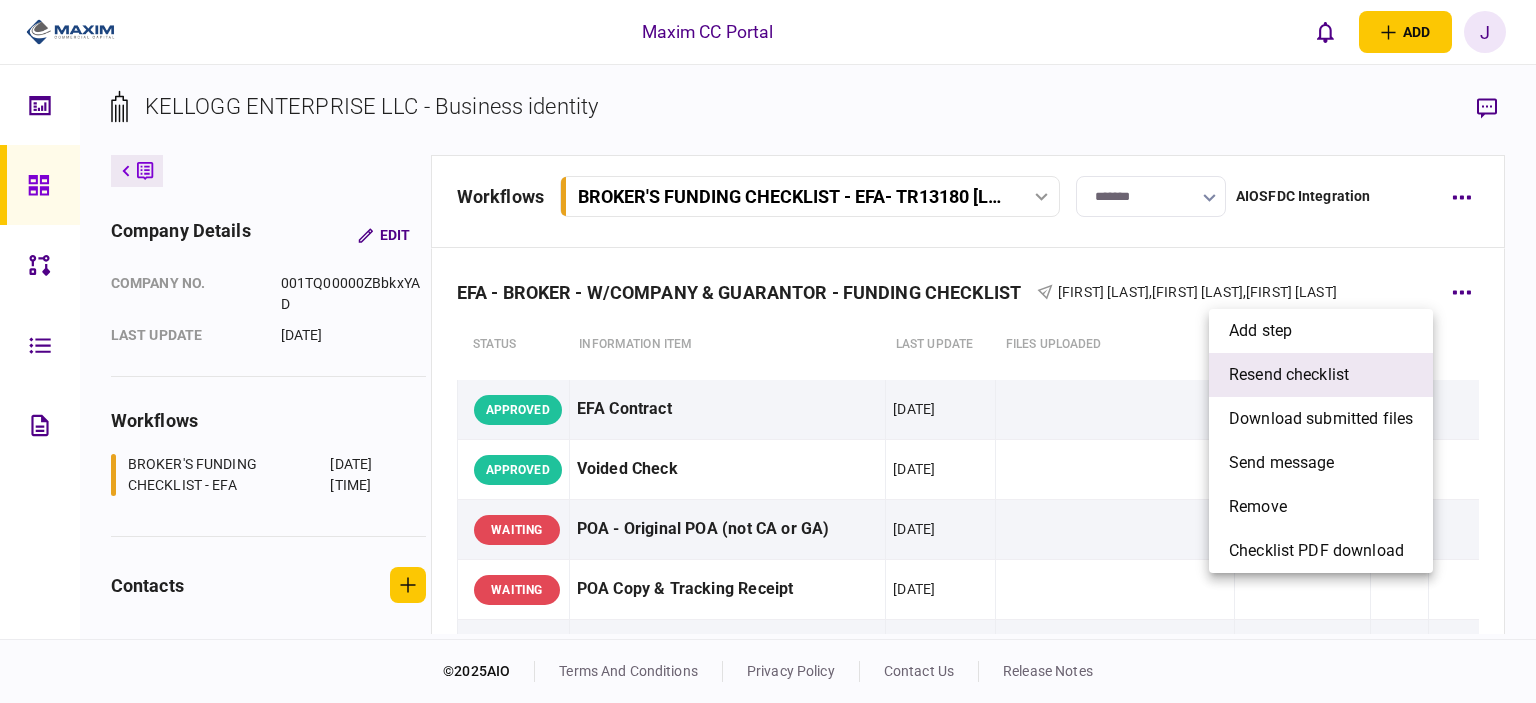 click on "resend checklist" at bounding box center (1289, 375) 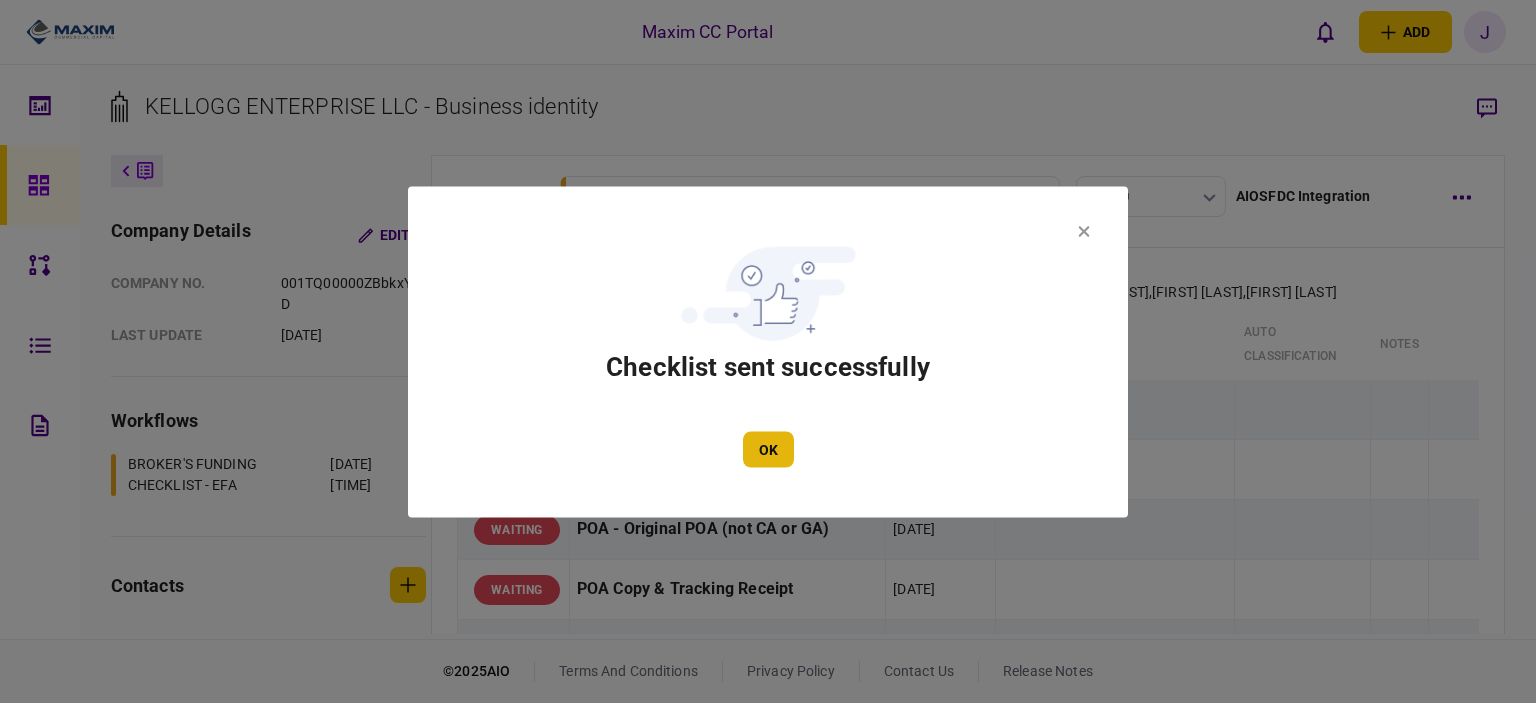 click on "OK" at bounding box center (768, 449) 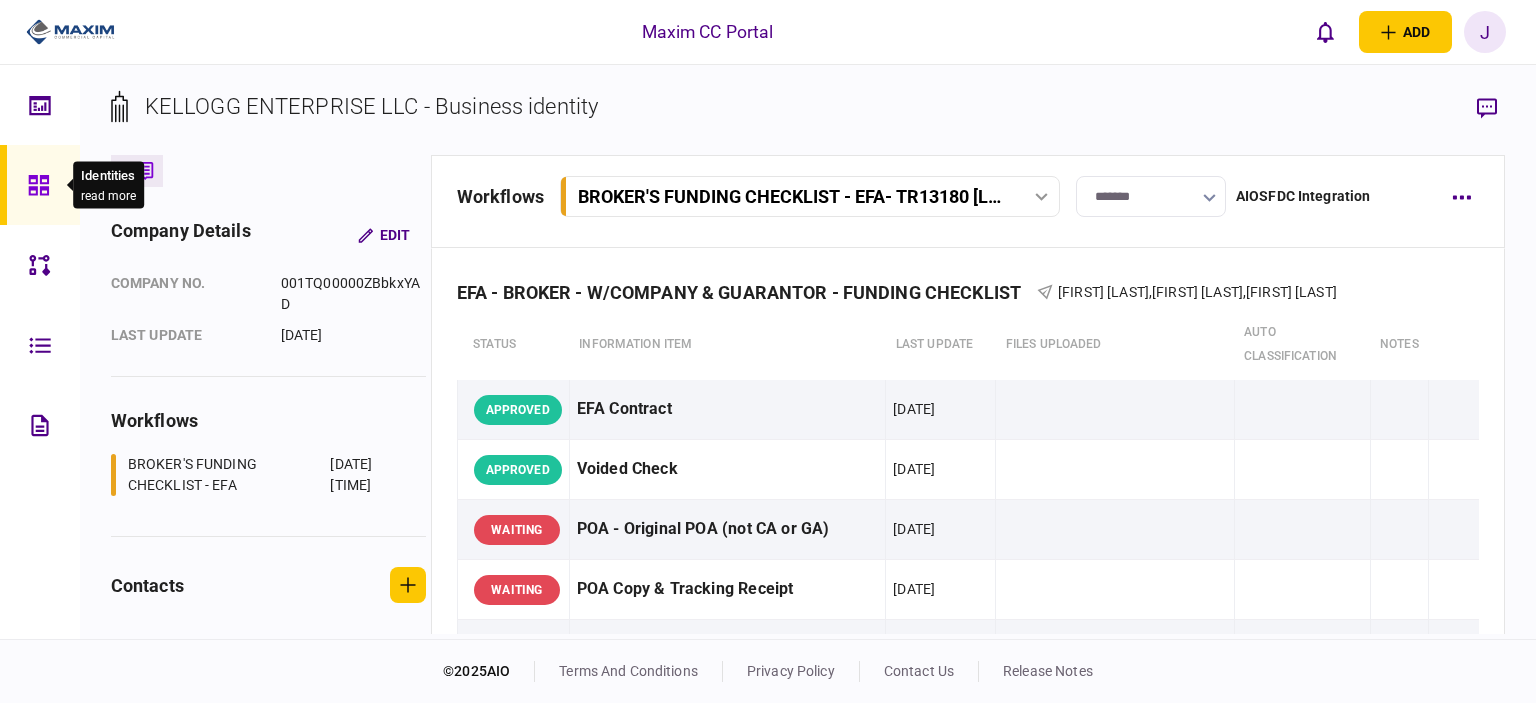 drag, startPoint x: 41, startPoint y: 181, endPoint x: 29, endPoint y: 184, distance: 12.369317 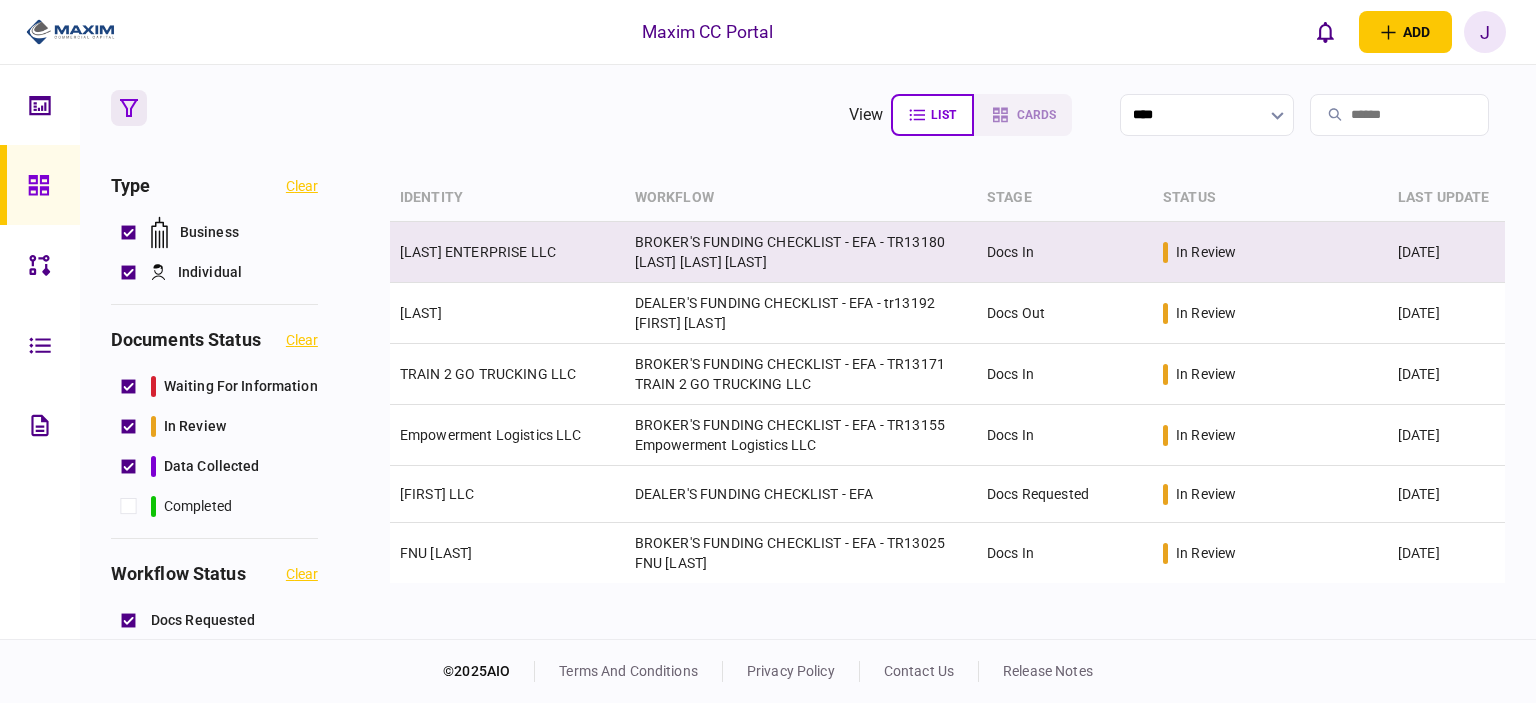 click on "[LAST] ENTERPRISE LLC" at bounding box center (507, 252) 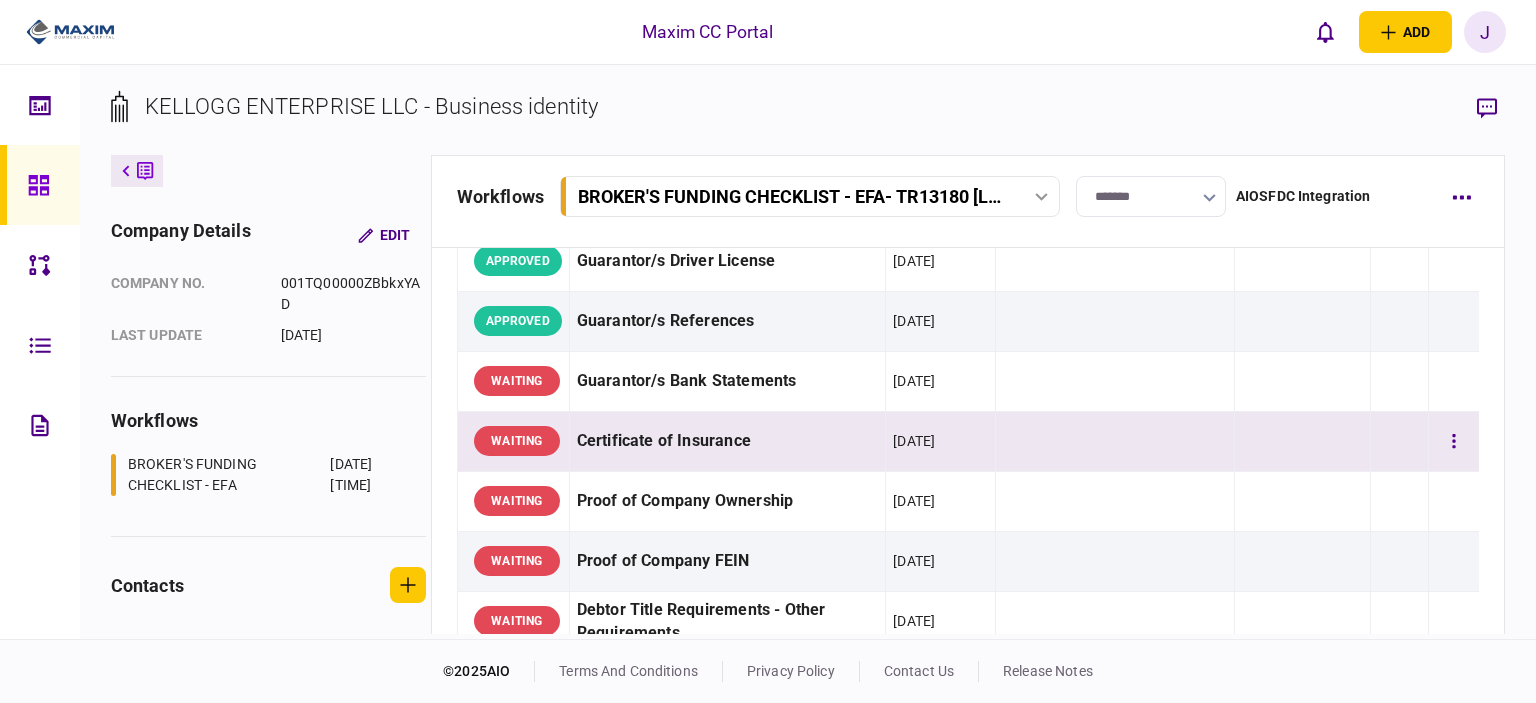 scroll, scrollTop: 568, scrollLeft: 0, axis: vertical 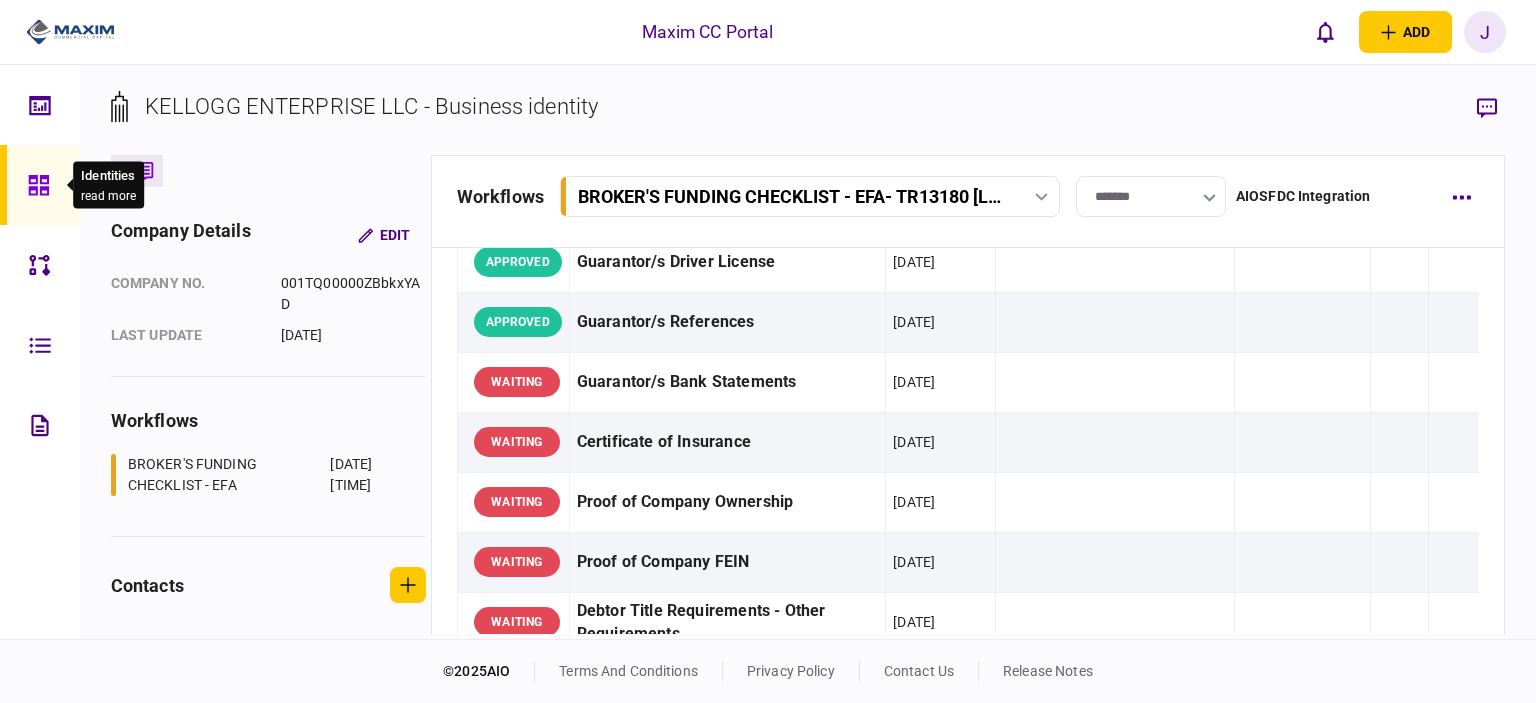 click at bounding box center [44, 185] 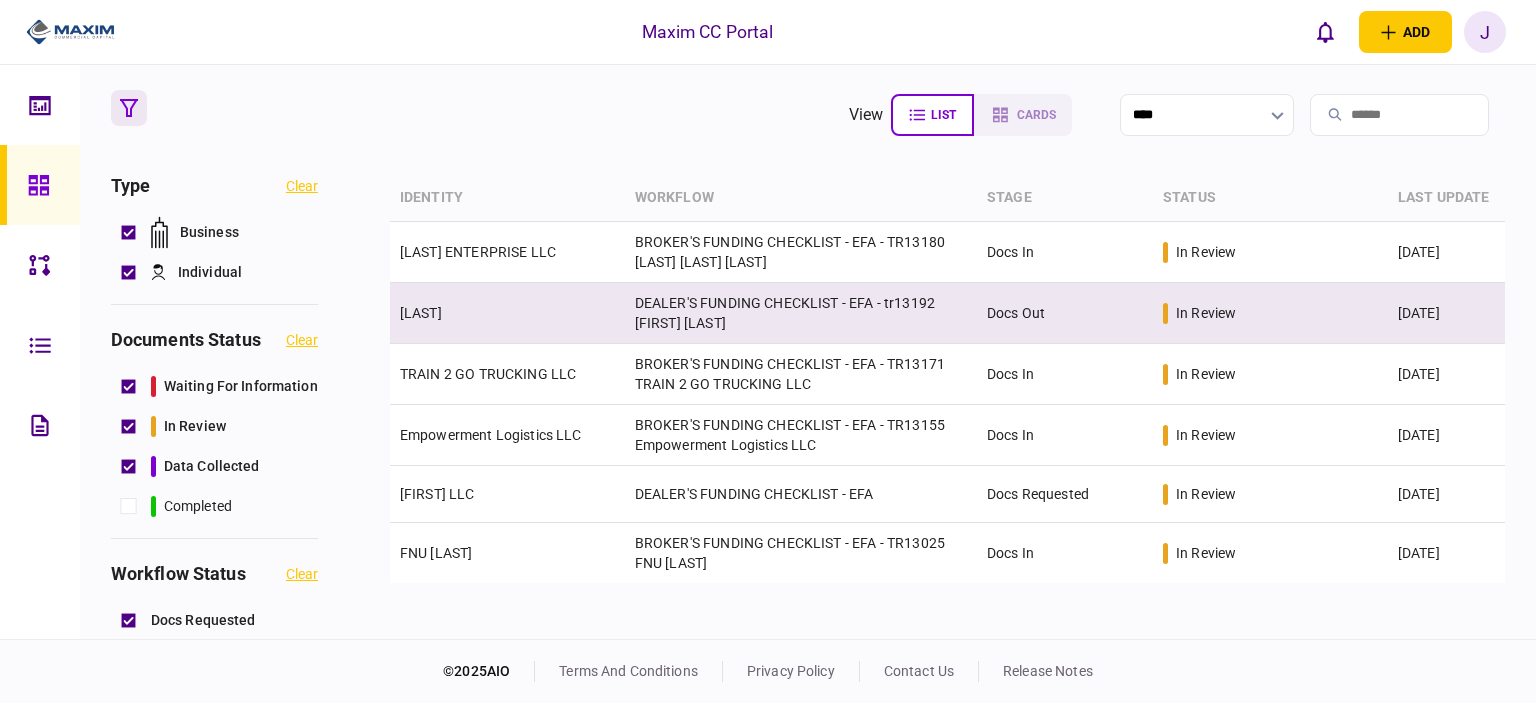click on "[LAST]" at bounding box center (507, 313) 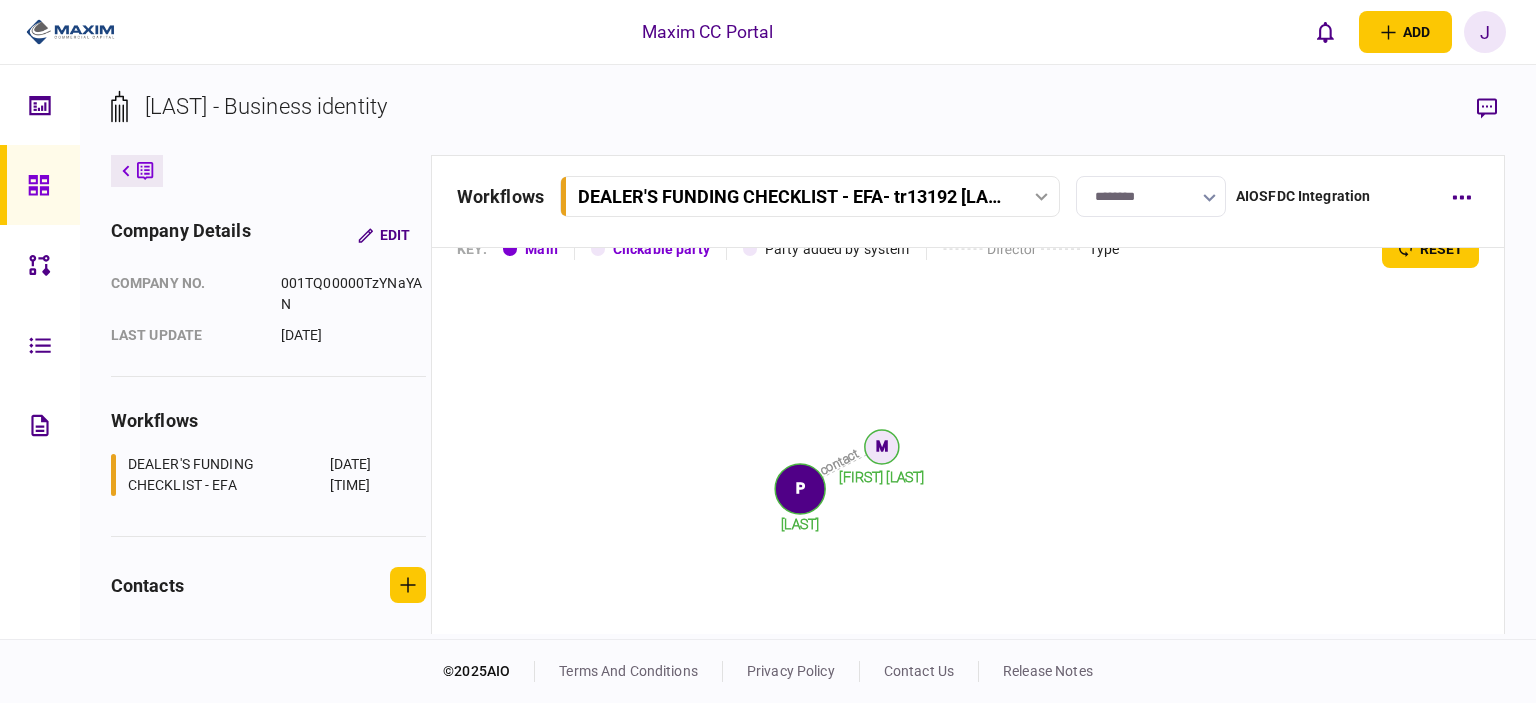 scroll, scrollTop: 2254, scrollLeft: 0, axis: vertical 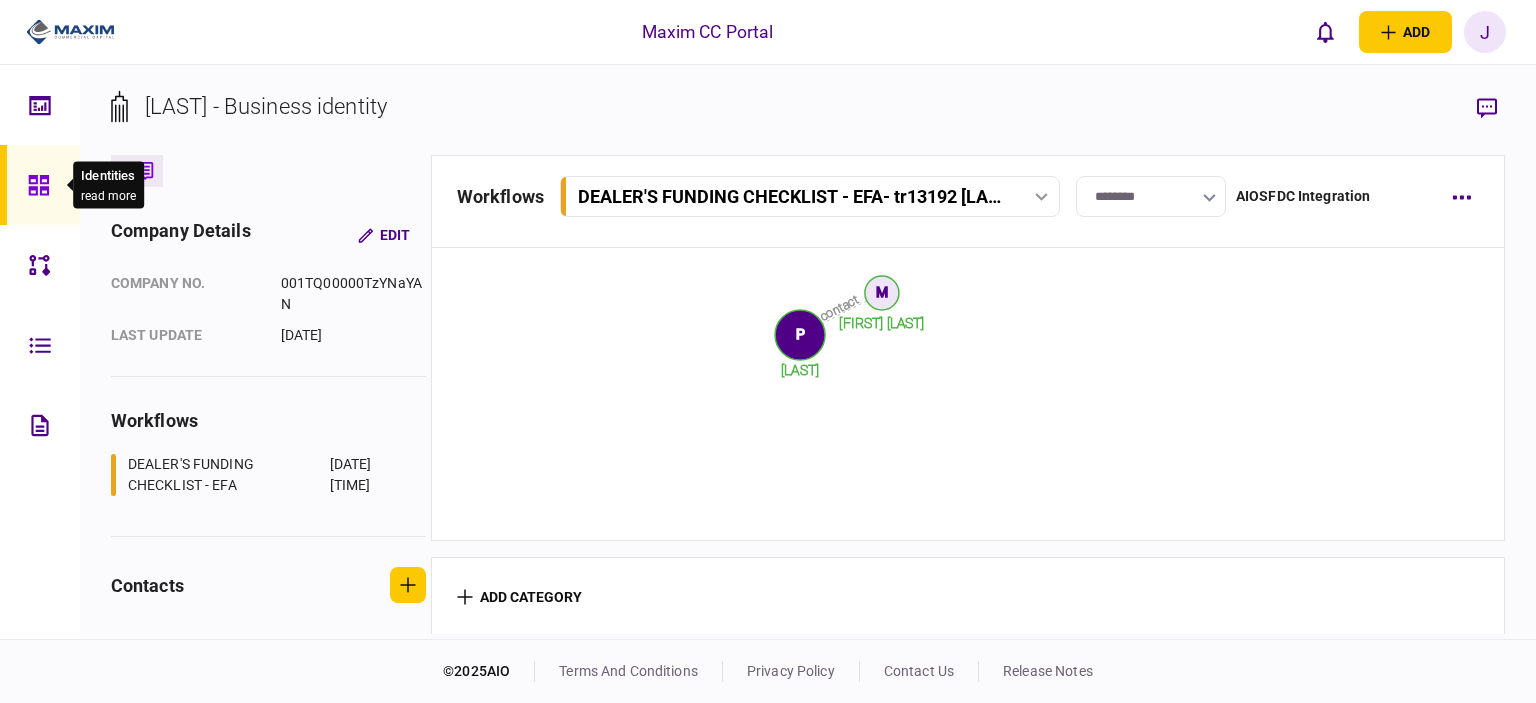click 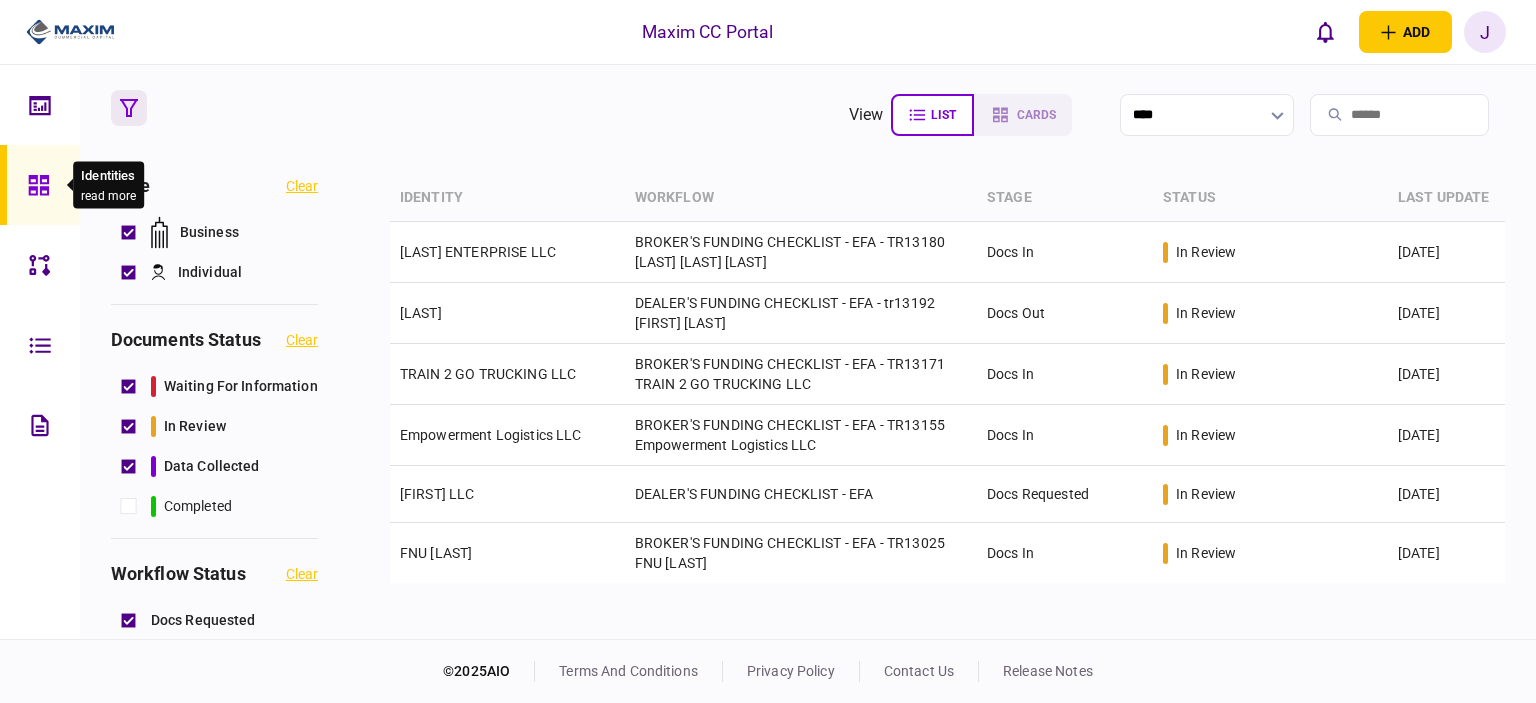 click 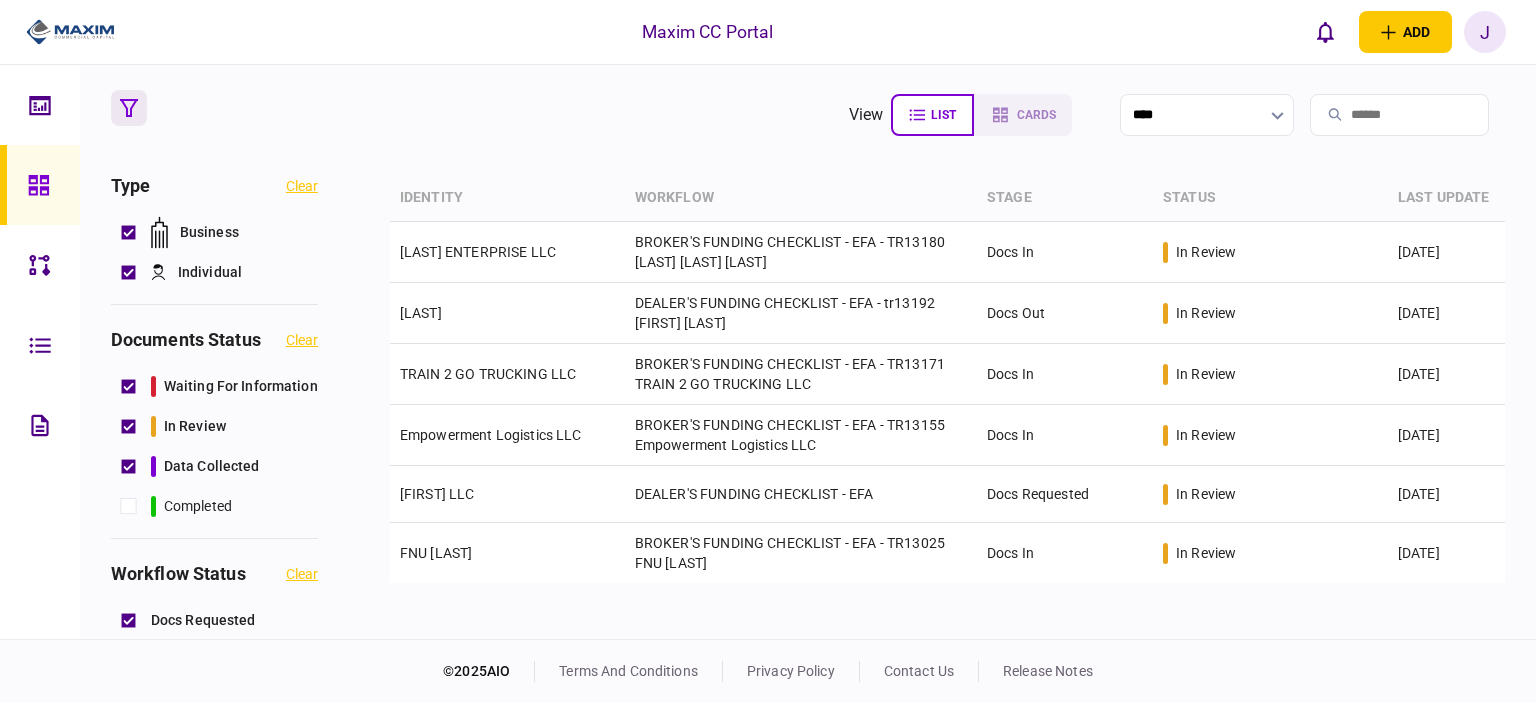 click on "workflow" at bounding box center (801, 198) 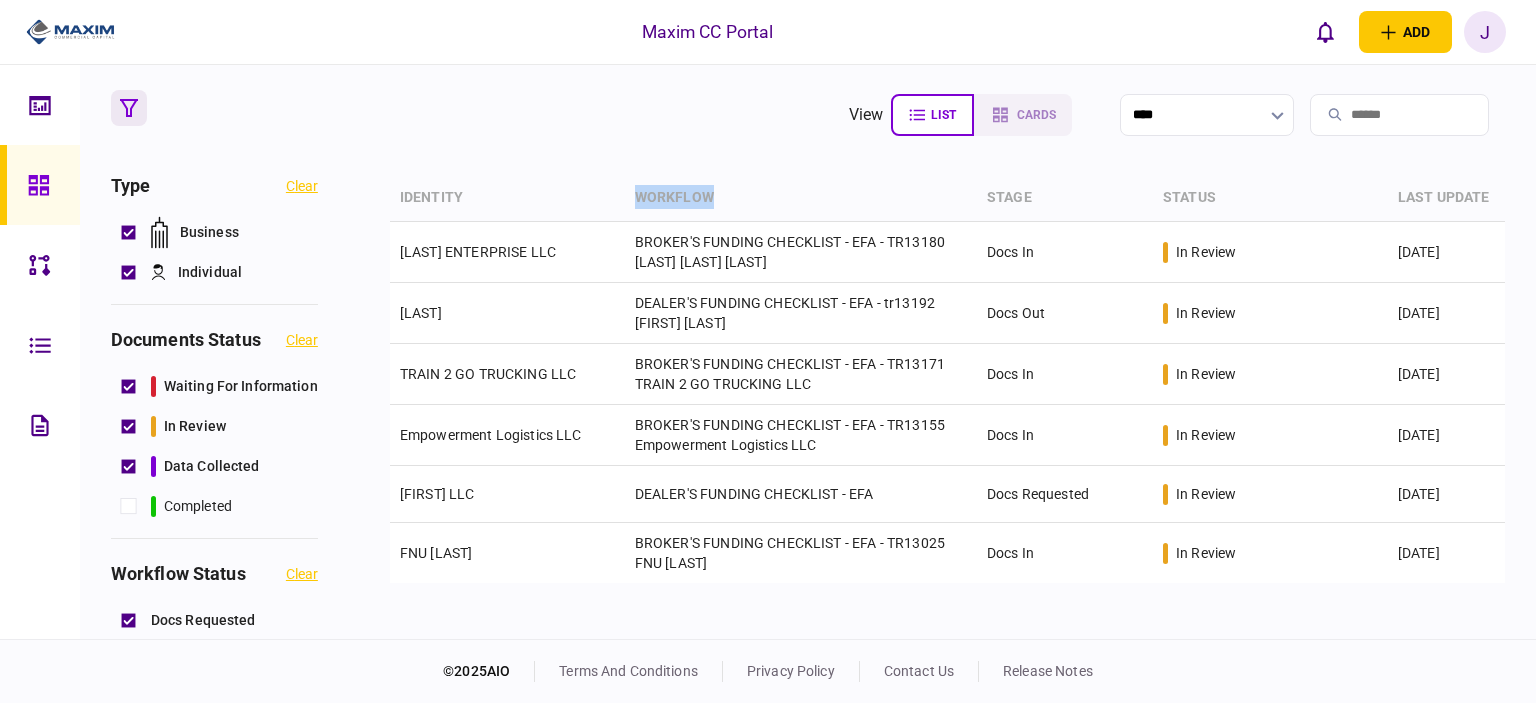 click on "workflow" at bounding box center (801, 198) 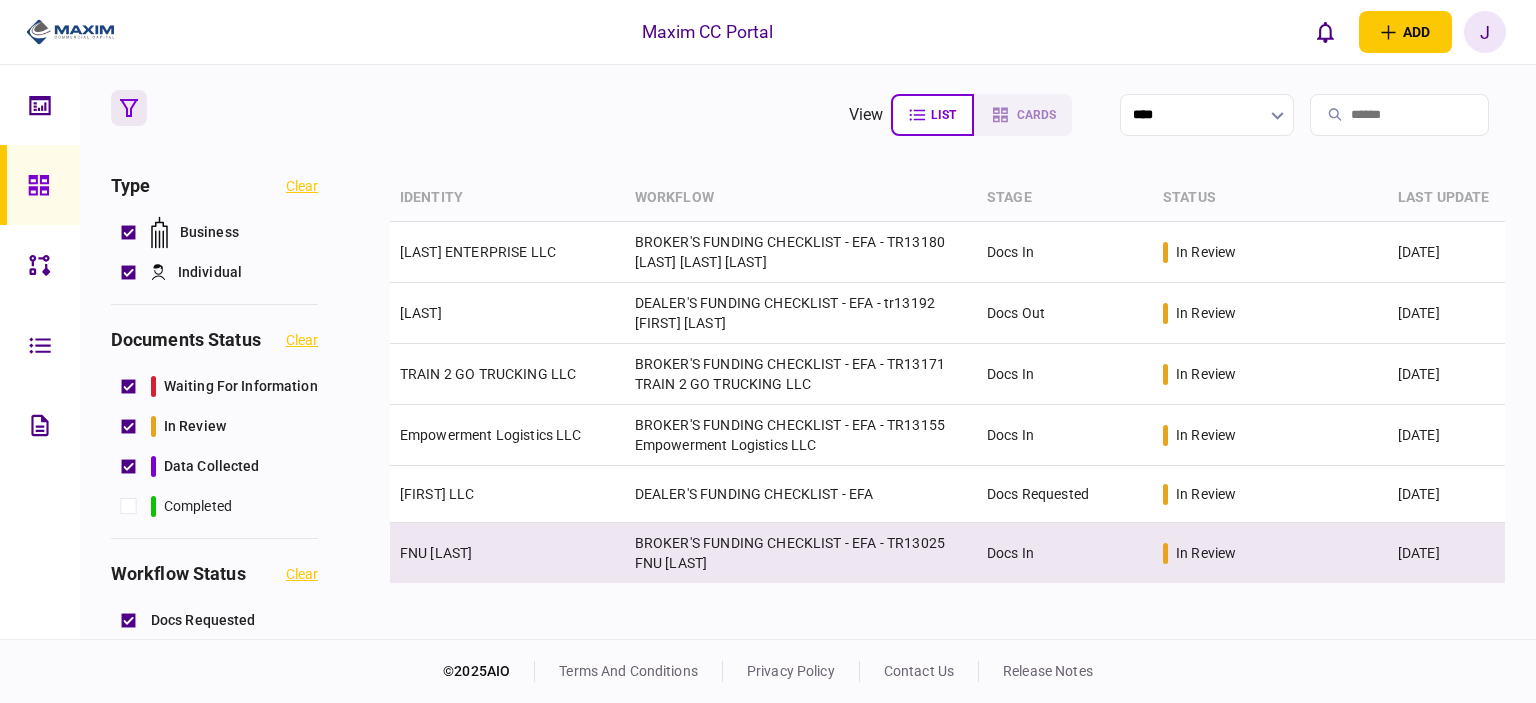 click on "FNU [LAST]" at bounding box center (507, 553) 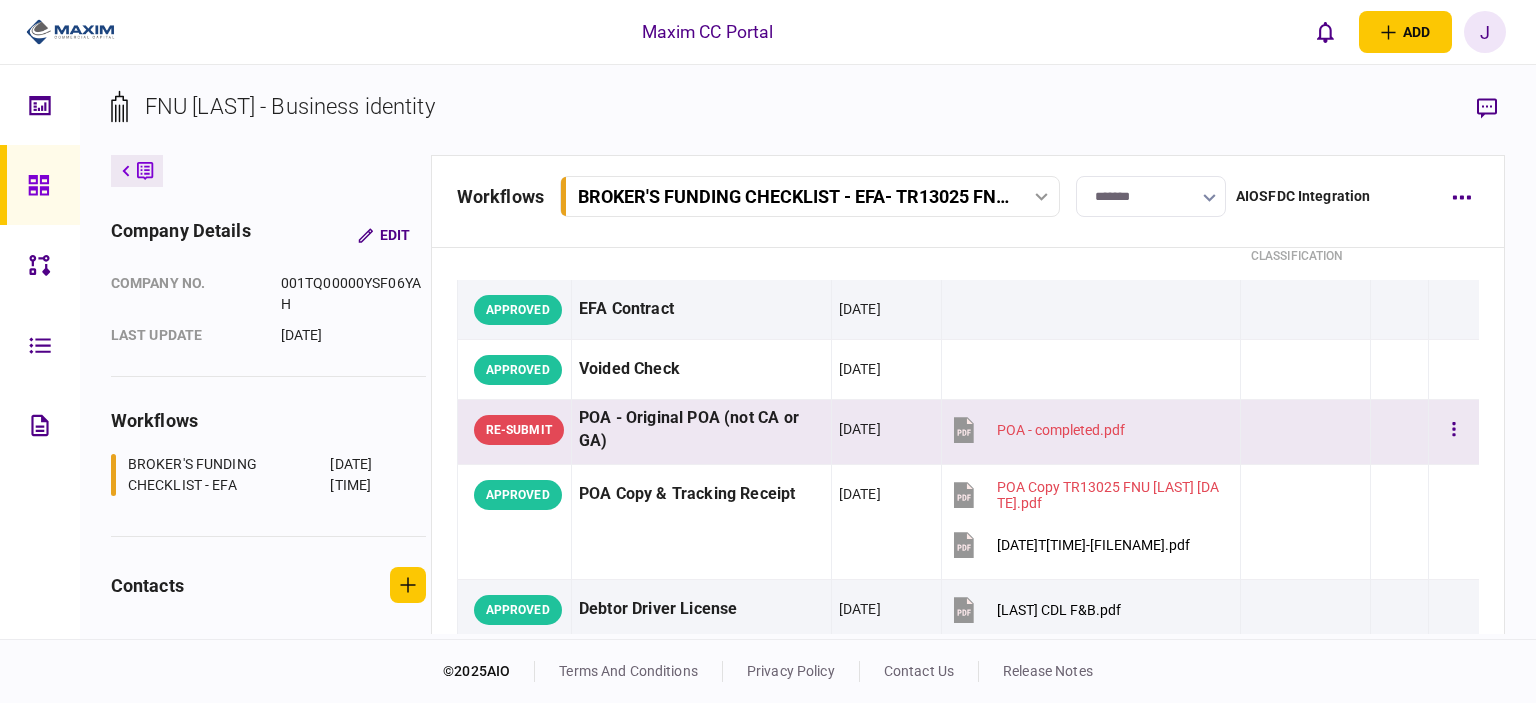 scroll, scrollTop: 0, scrollLeft: 0, axis: both 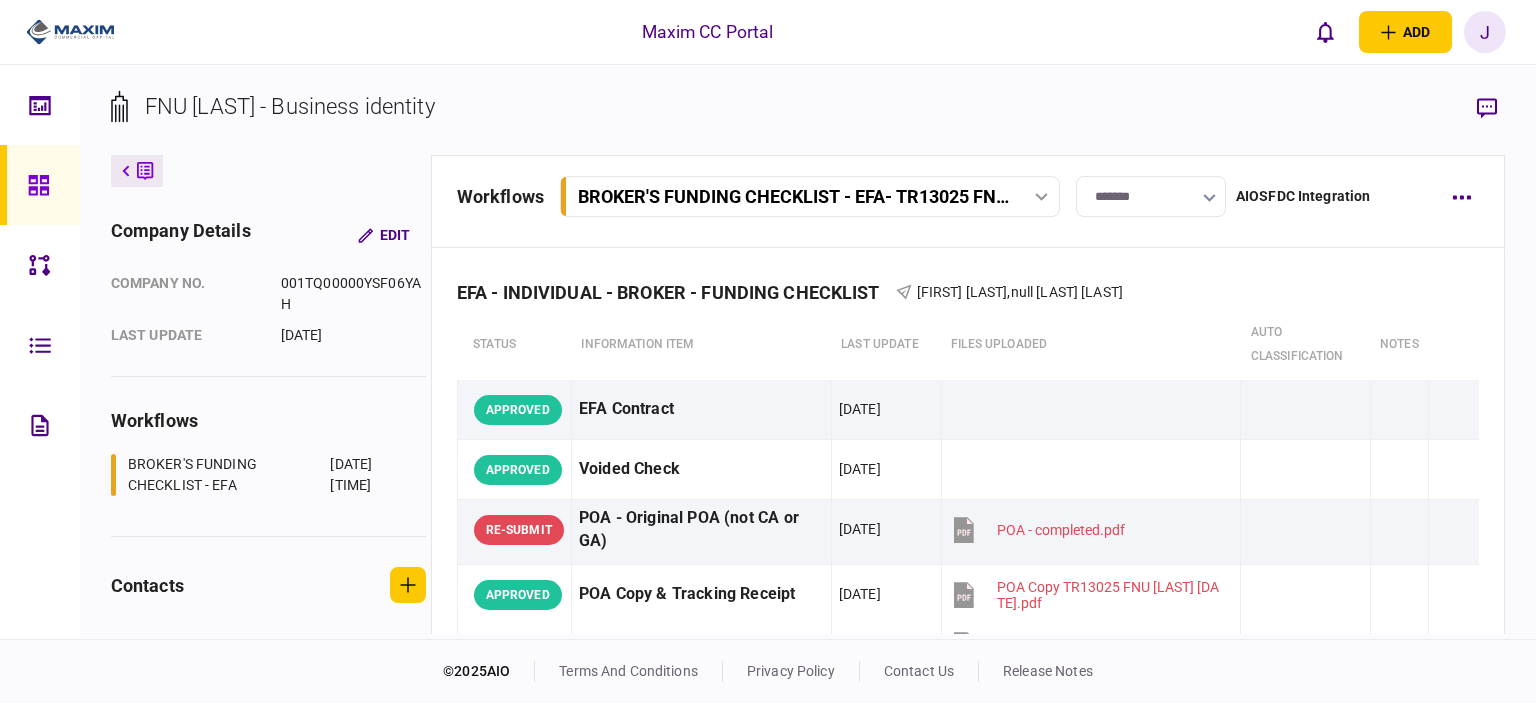 click 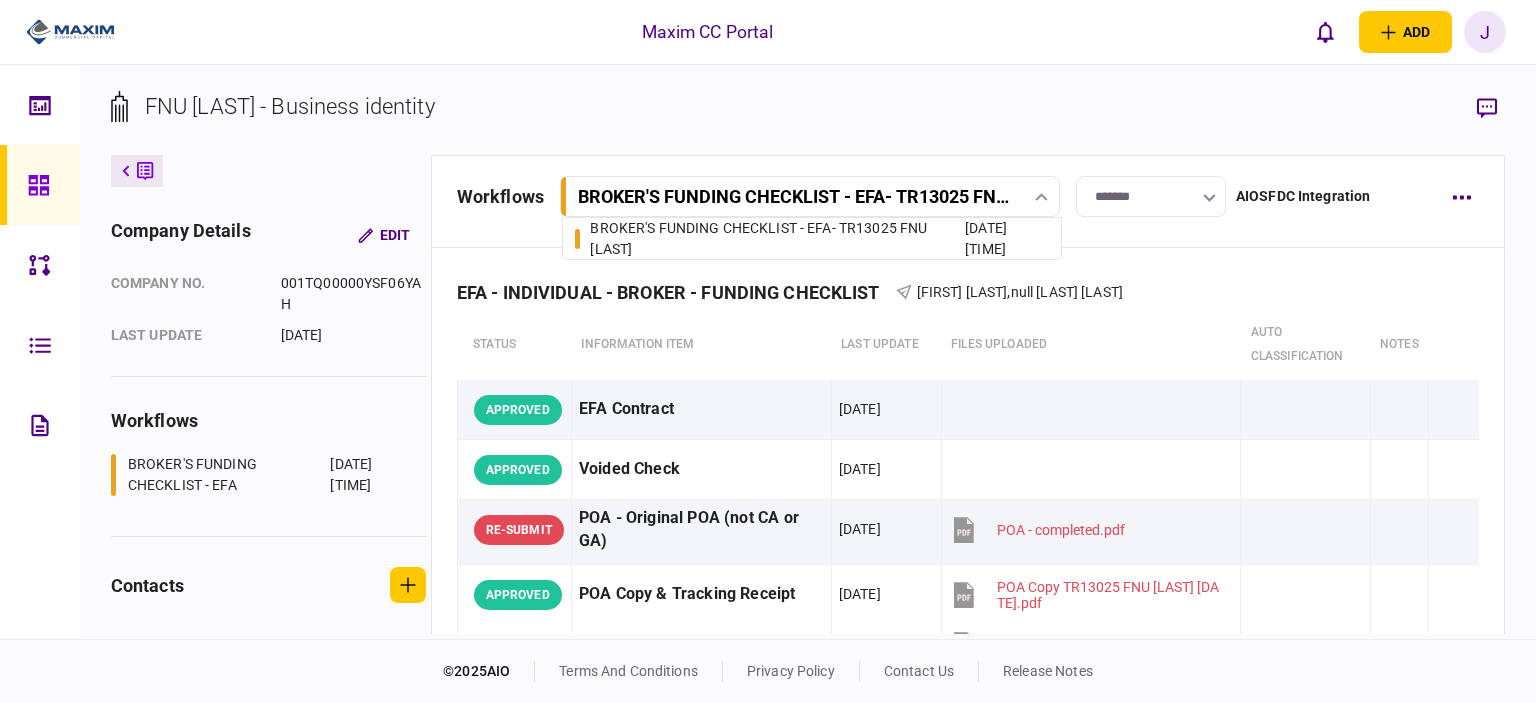 click 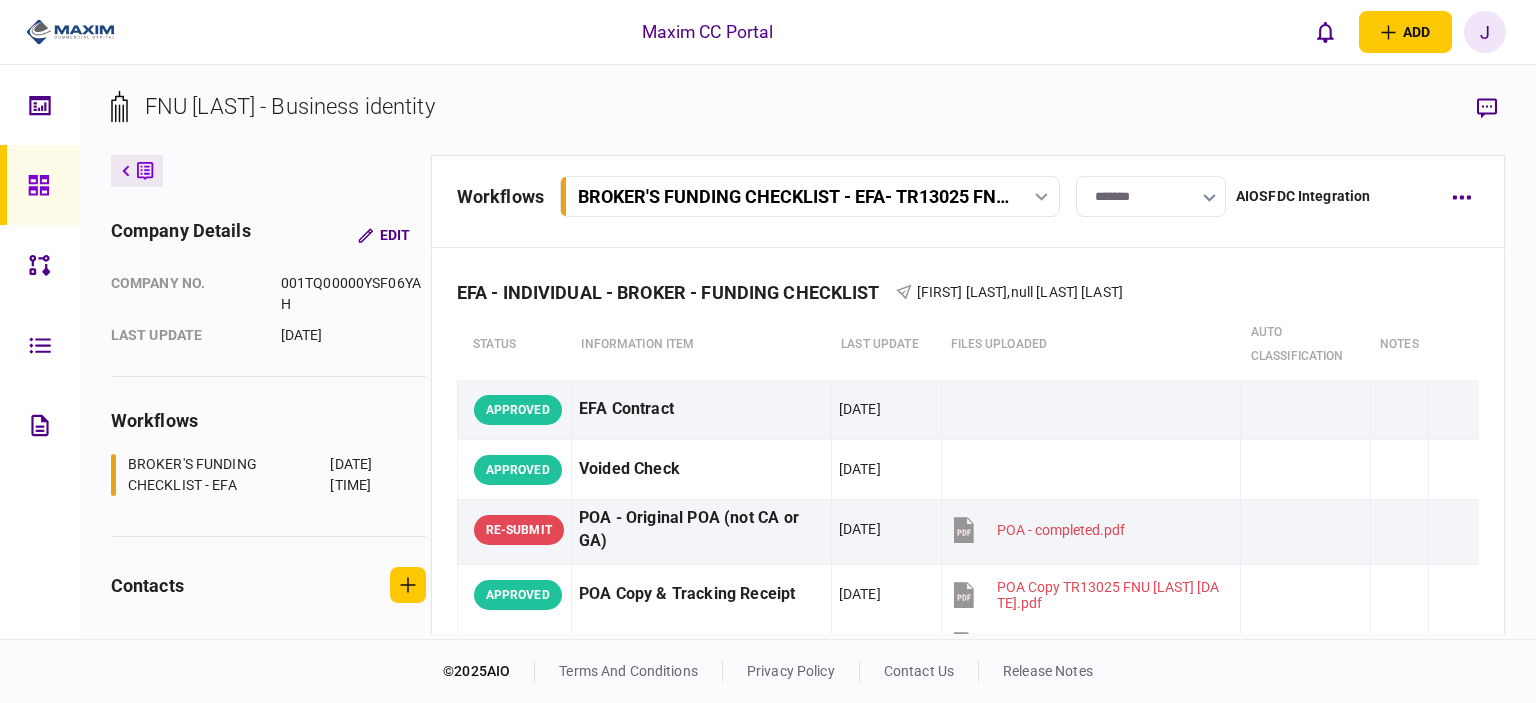 click on "FNU [LAST] - Business identity" at bounding box center [808, 122] 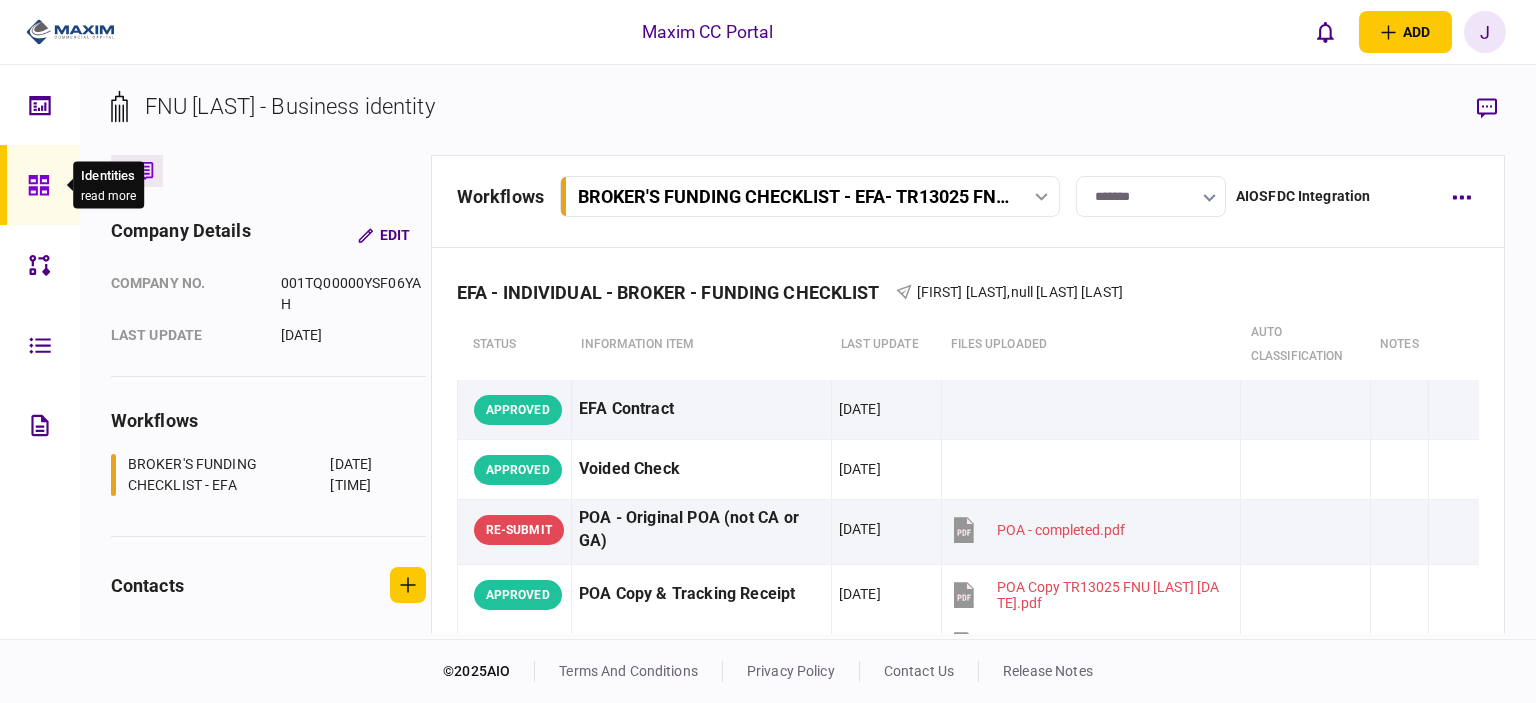 click on "Identities read more" at bounding box center [101, 185] 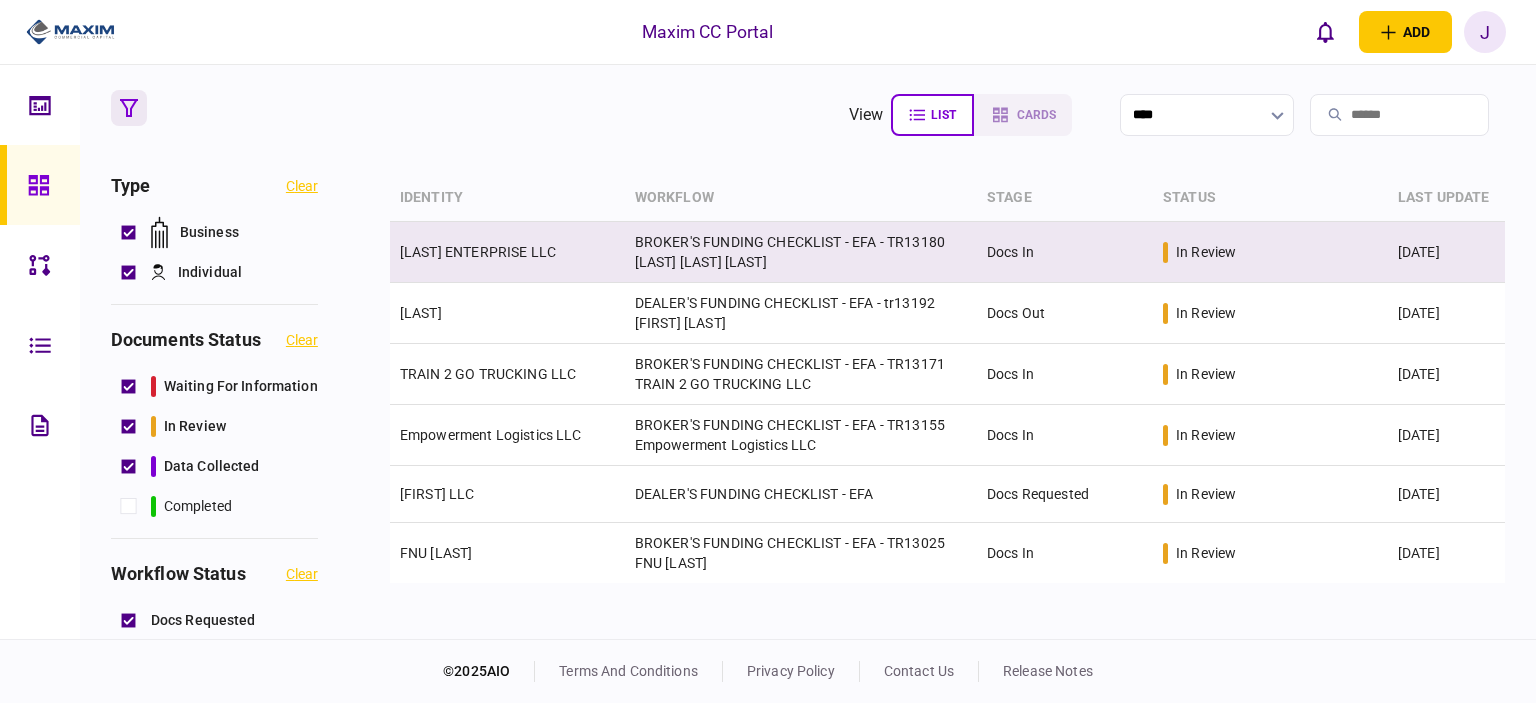 click on "[LAST] ENTERPRISE LLC" at bounding box center [478, 252] 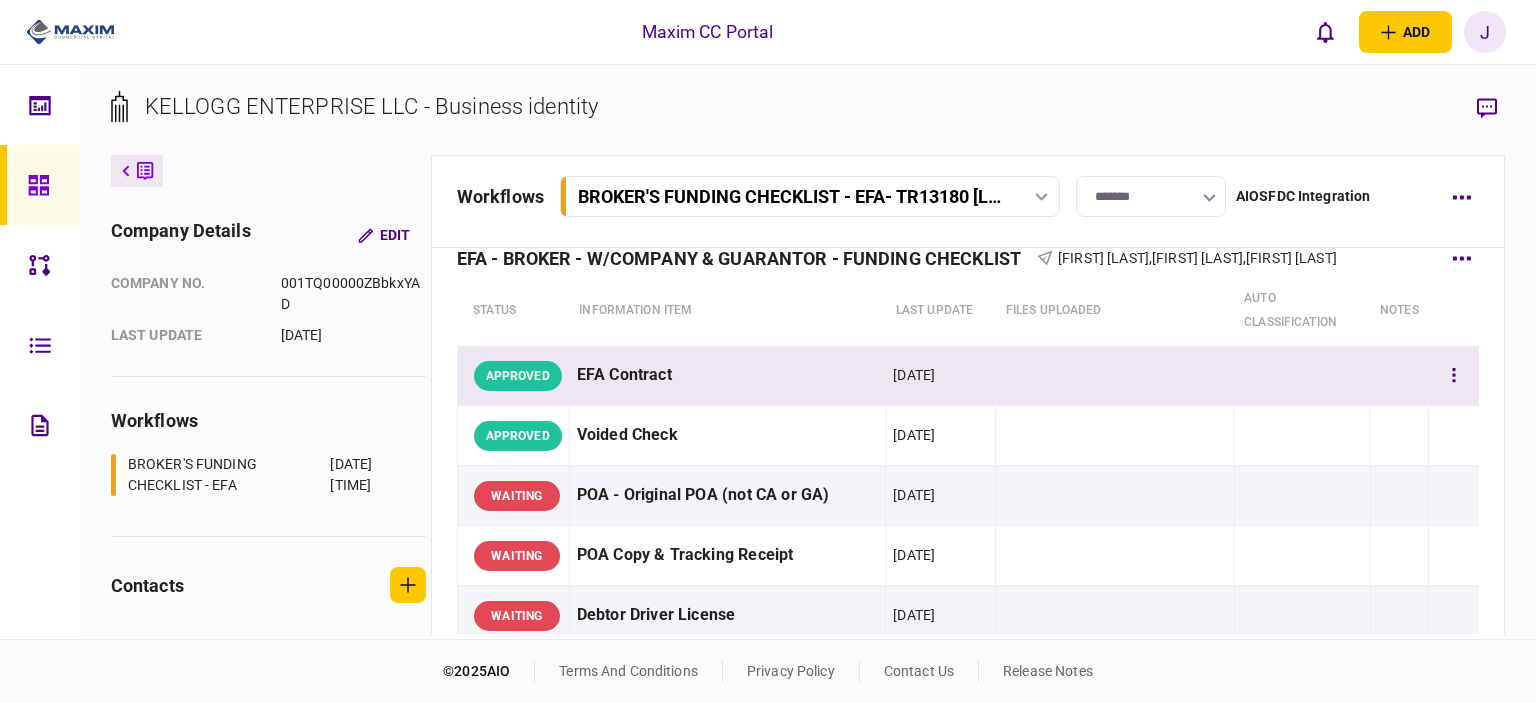 scroll, scrollTop: 0, scrollLeft: 0, axis: both 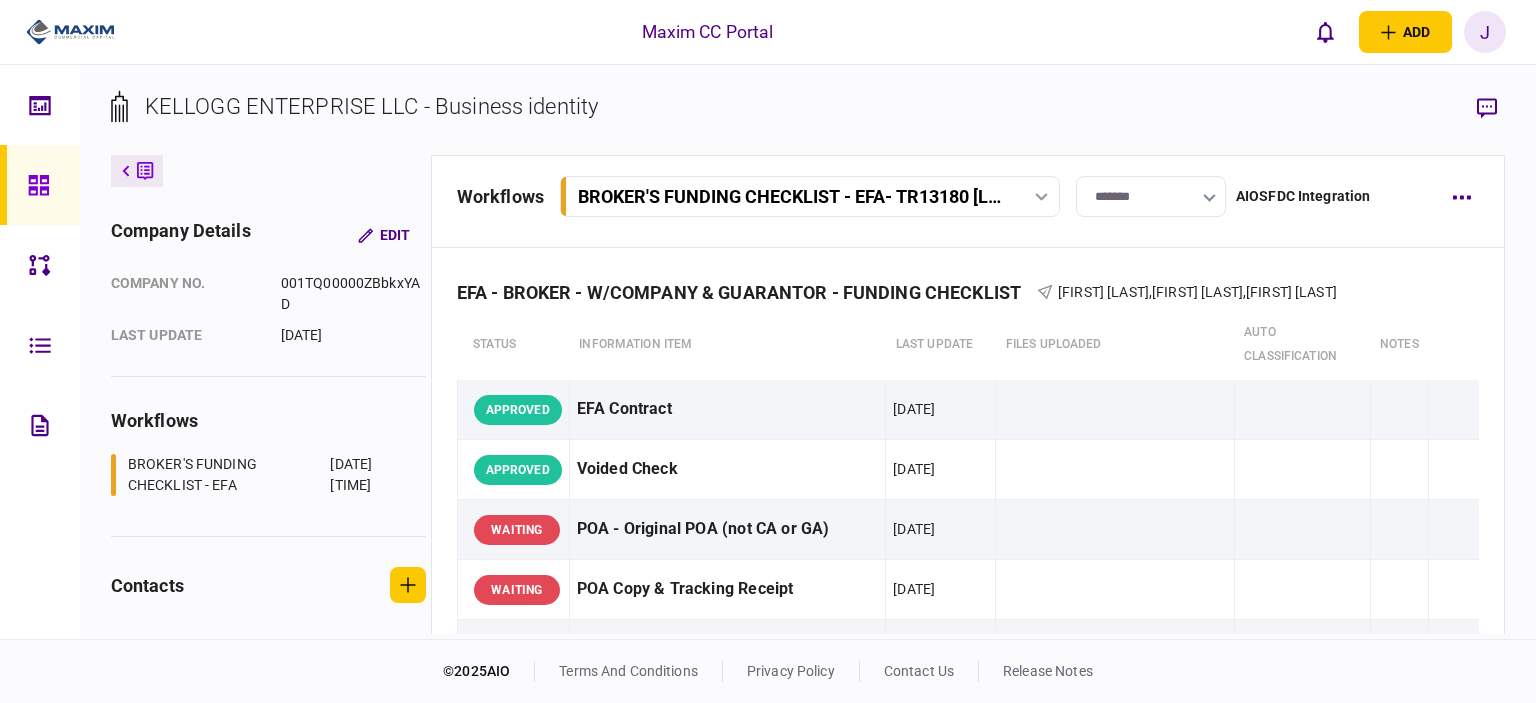 click on "KELLOGG ENTERPRISE LLC - Business identity" at bounding box center [808, 122] 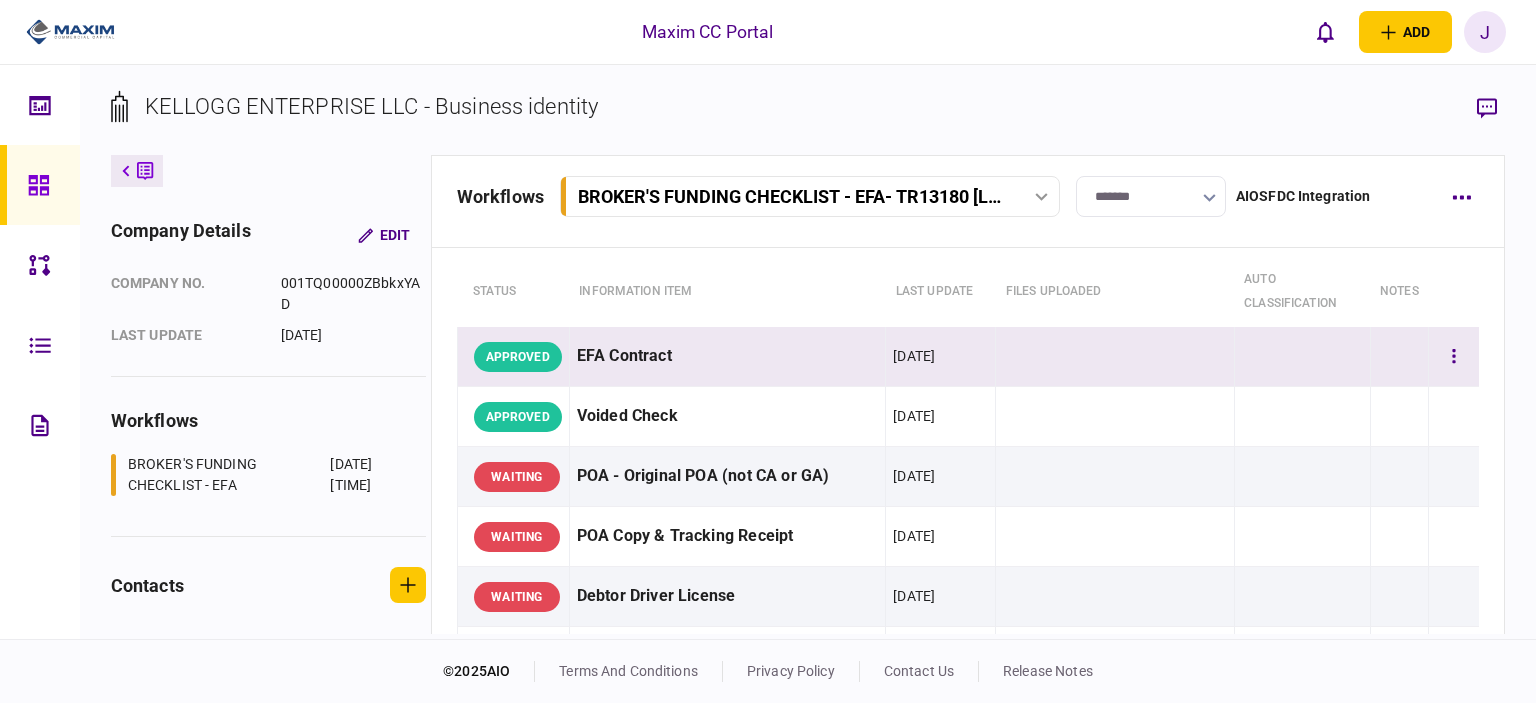scroll, scrollTop: 0, scrollLeft: 0, axis: both 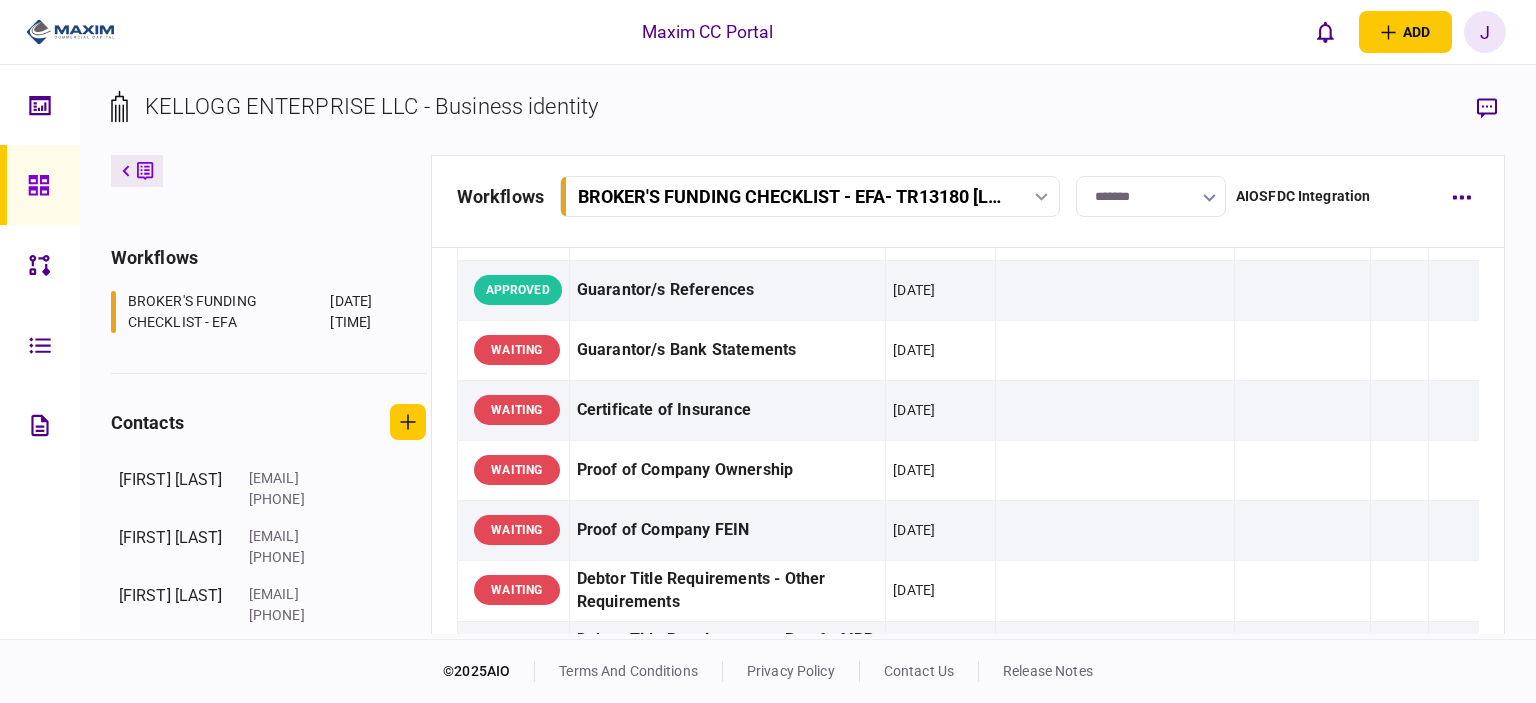 click at bounding box center (44, 185) 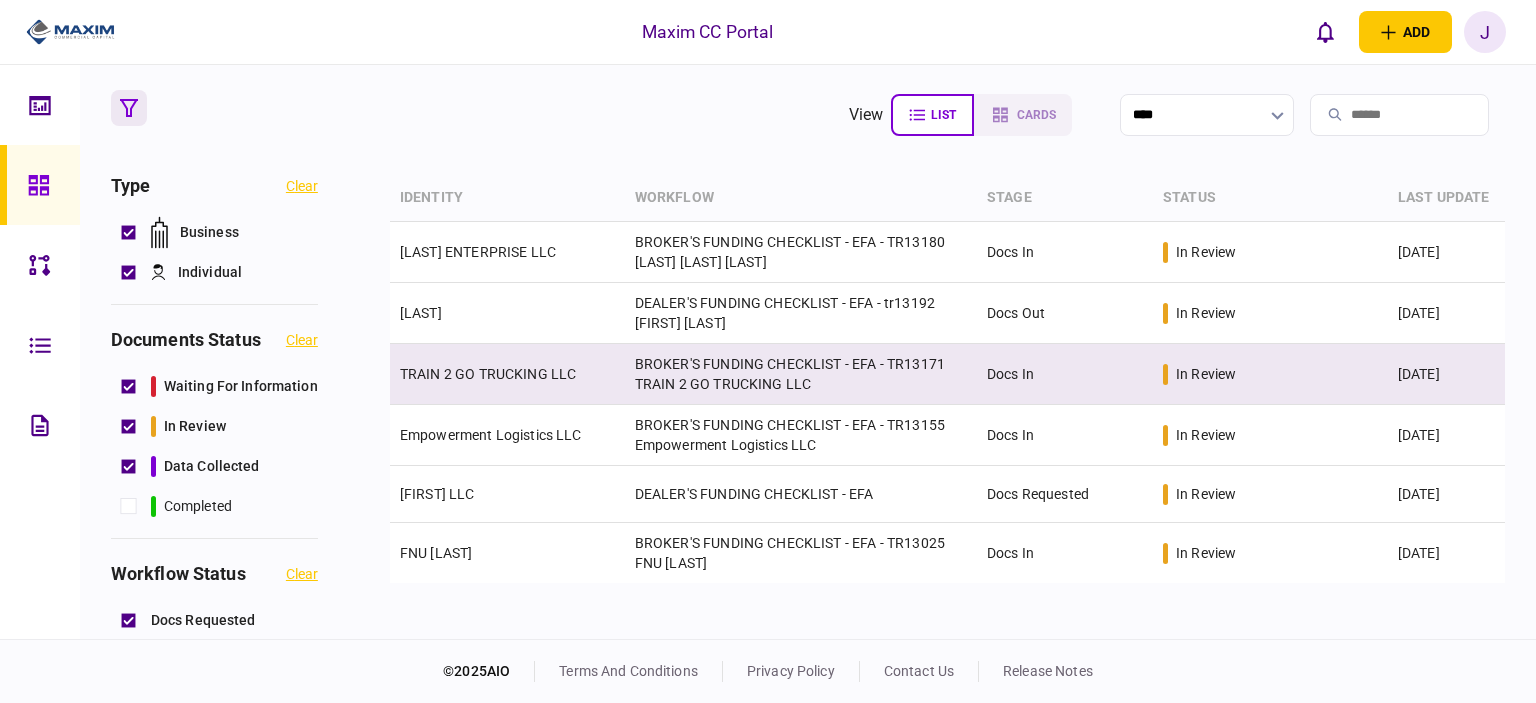 click on "TRAIN 2 GO TRUCKING LLC" at bounding box center [507, 374] 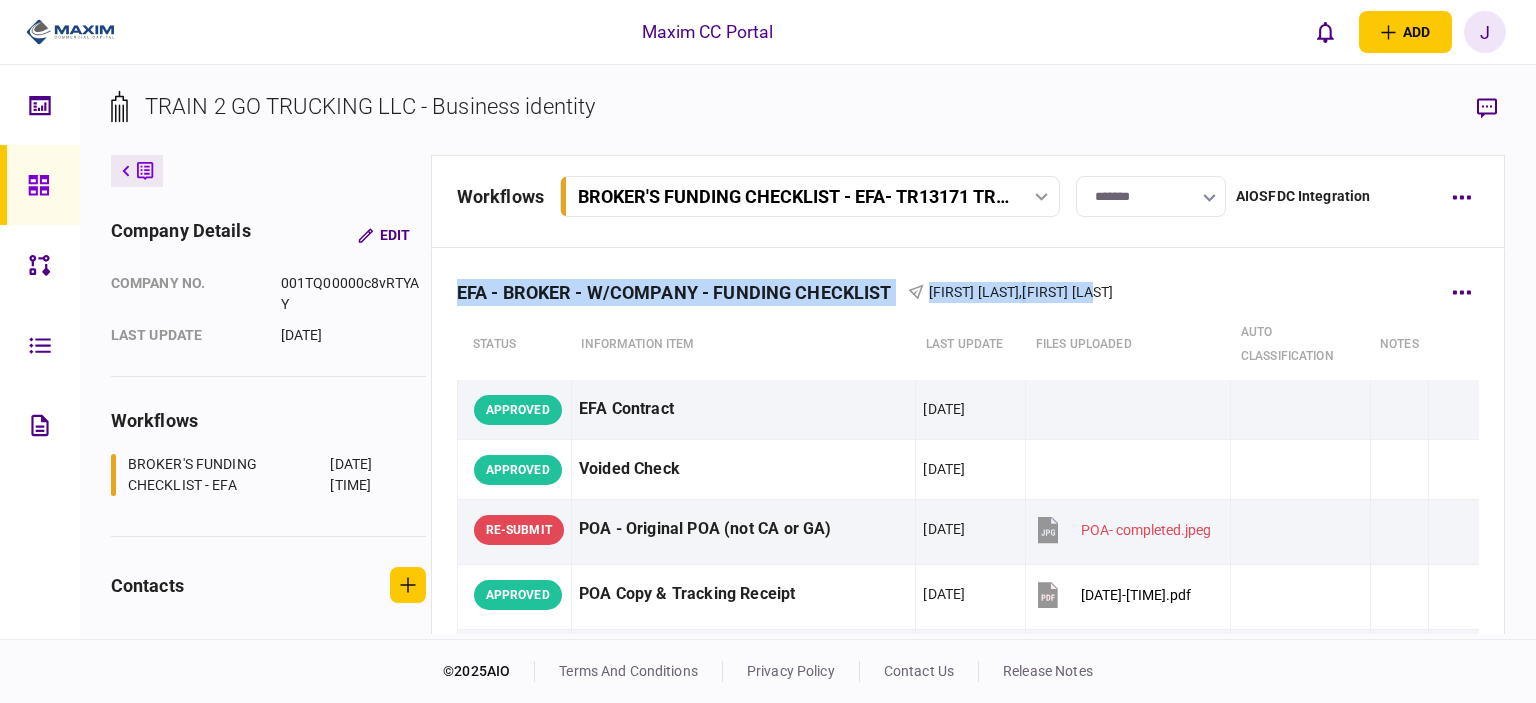 drag, startPoint x: 1112, startPoint y: 300, endPoint x: 465, endPoint y: 292, distance: 647.04944 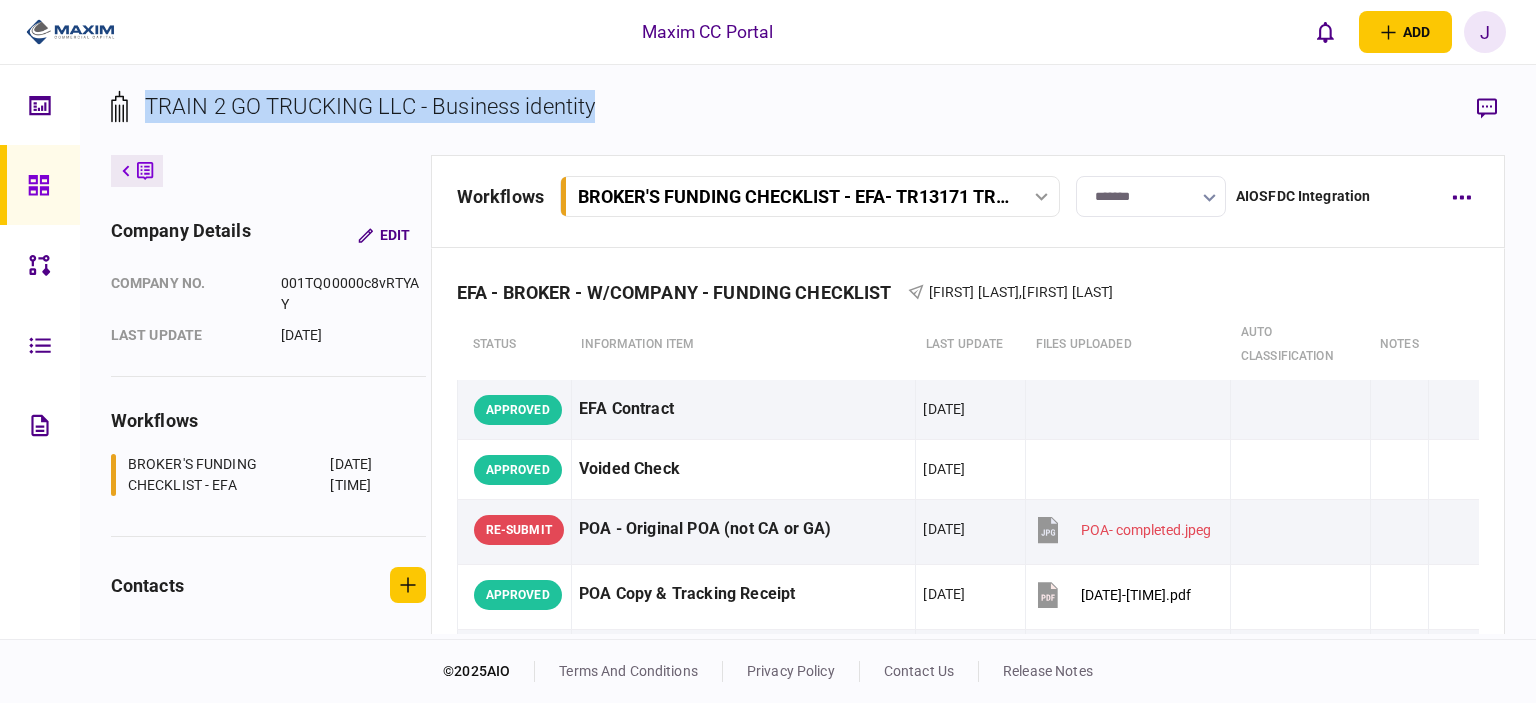 drag, startPoint x: 618, startPoint y: 115, endPoint x: 184, endPoint y: 106, distance: 434.09332 